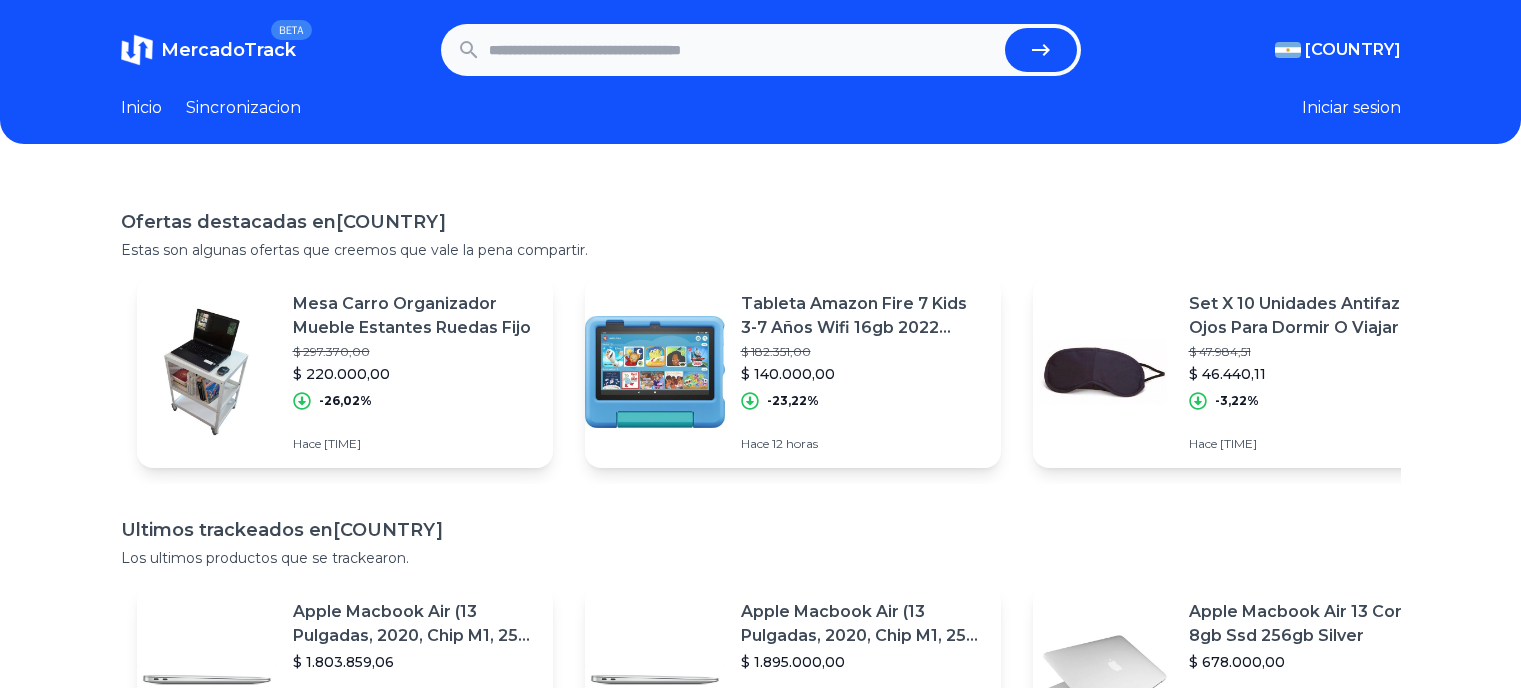 scroll, scrollTop: 0, scrollLeft: 0, axis: both 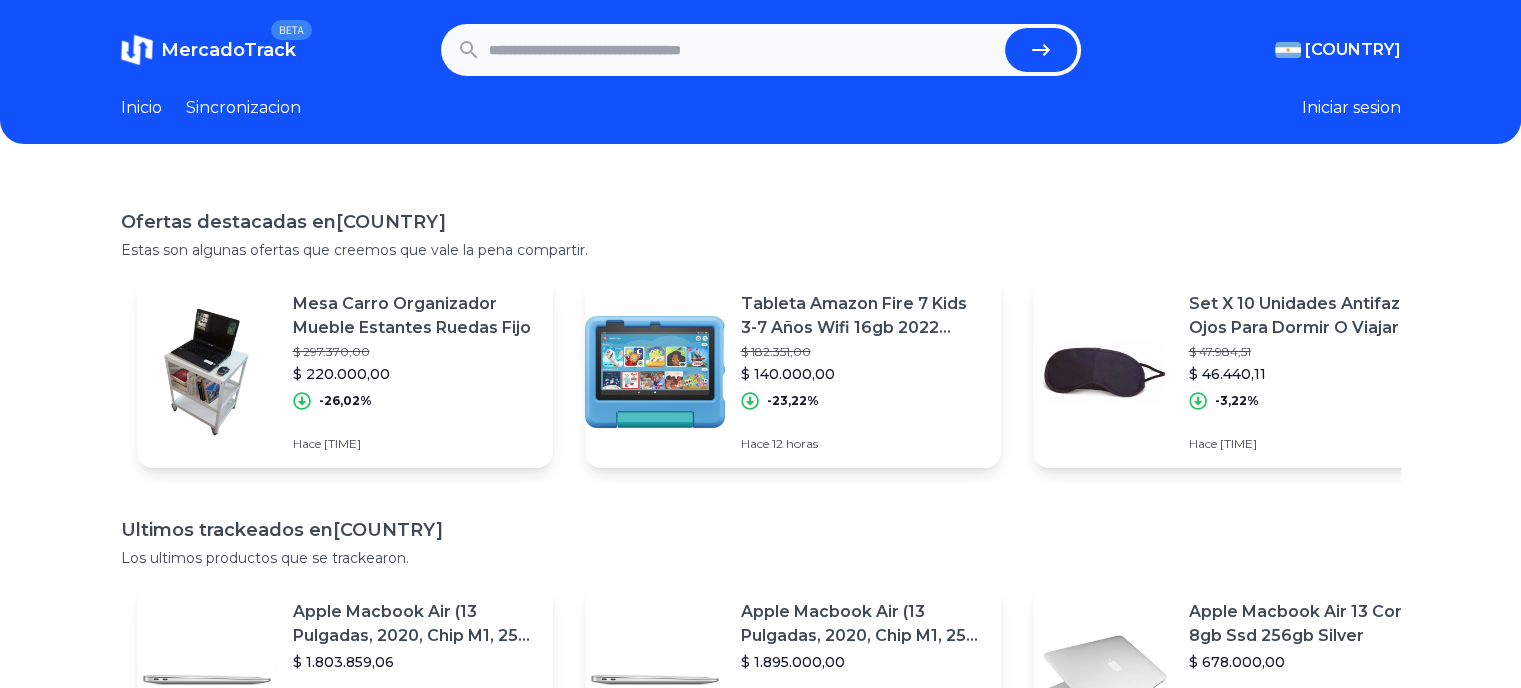 click at bounding box center [743, 50] 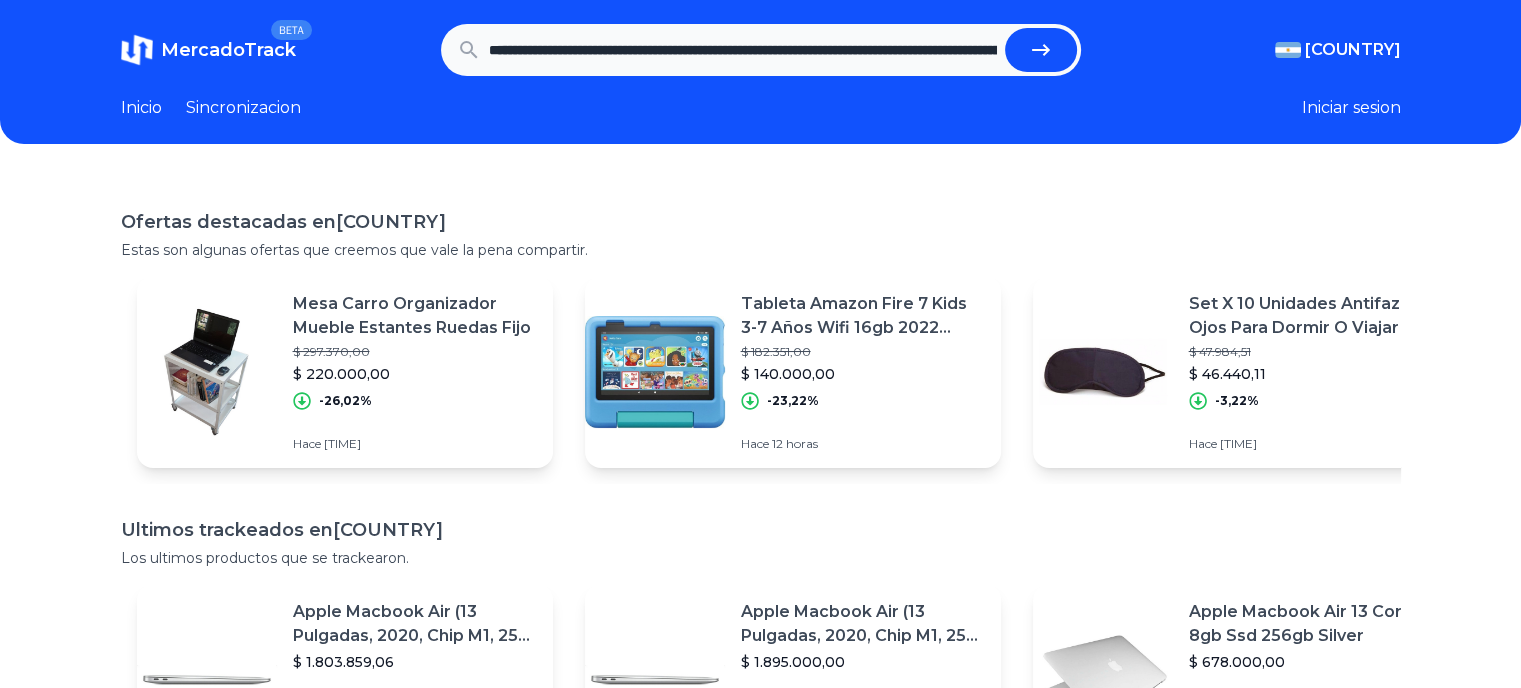 scroll, scrollTop: 0, scrollLeft: 1763, axis: horizontal 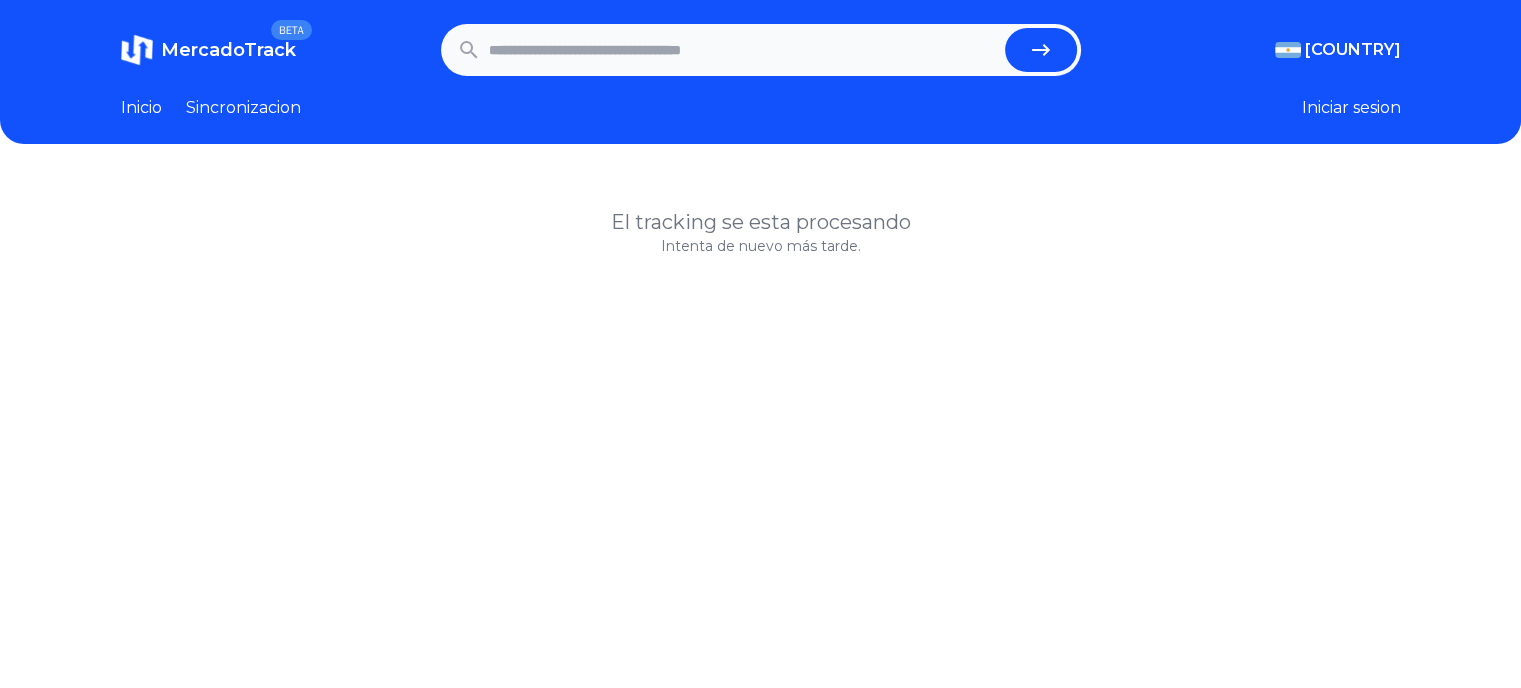 click on "Iniciar sesion" at bounding box center [1351, 108] 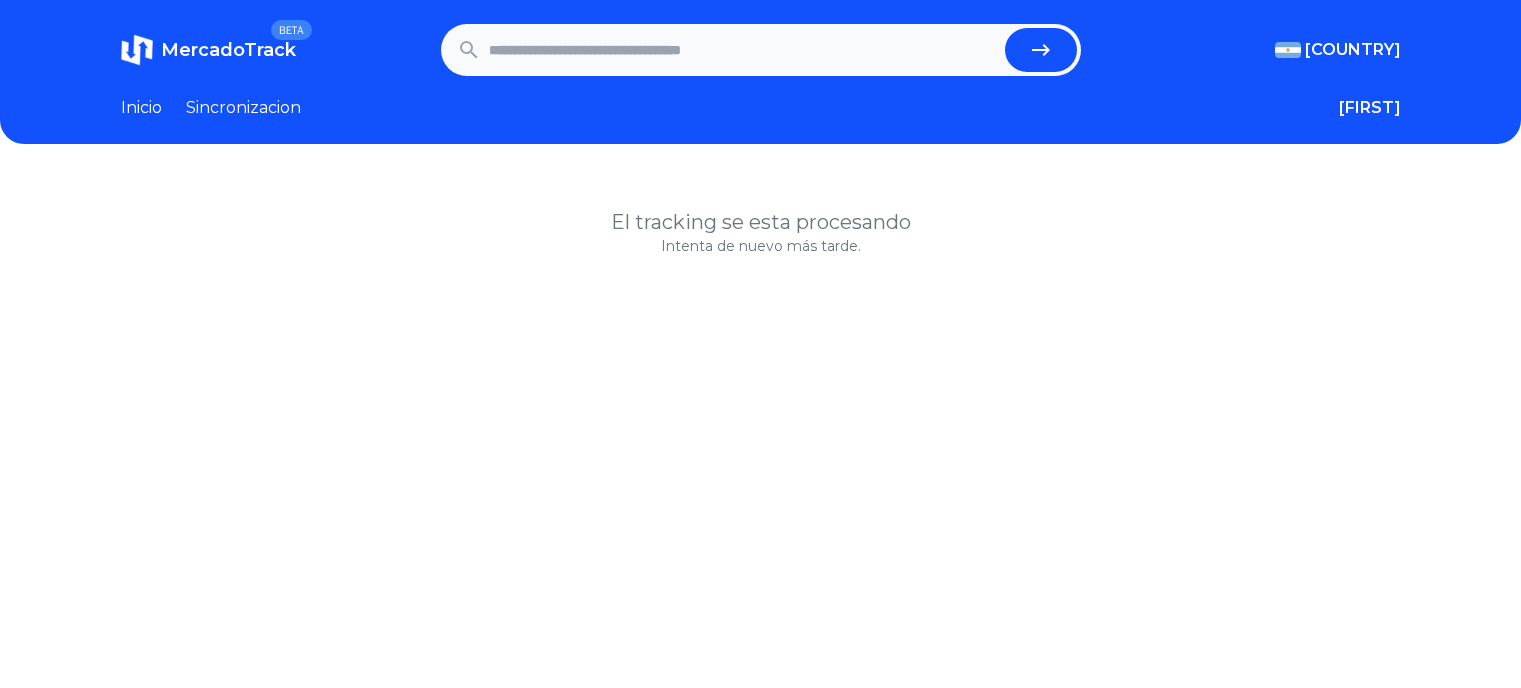 scroll, scrollTop: 0, scrollLeft: 0, axis: both 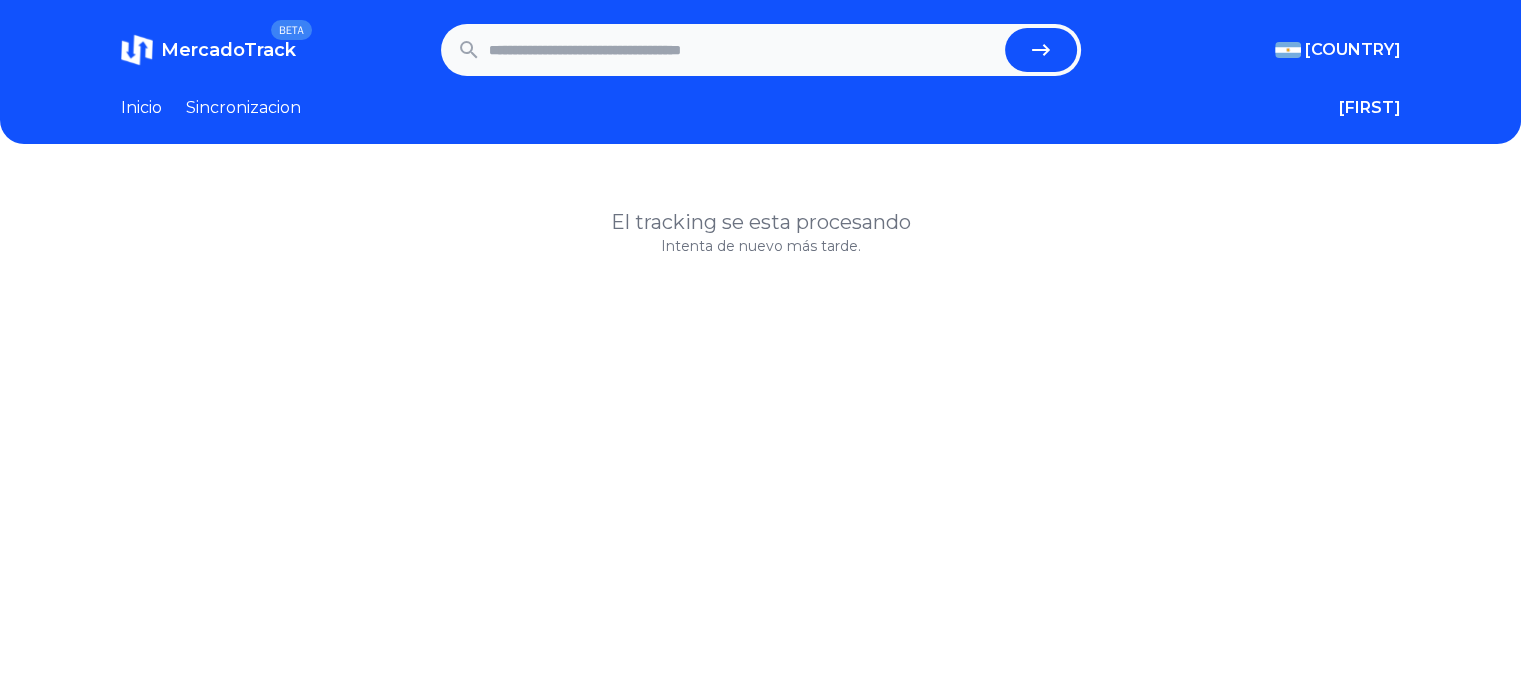 click at bounding box center [743, 50] 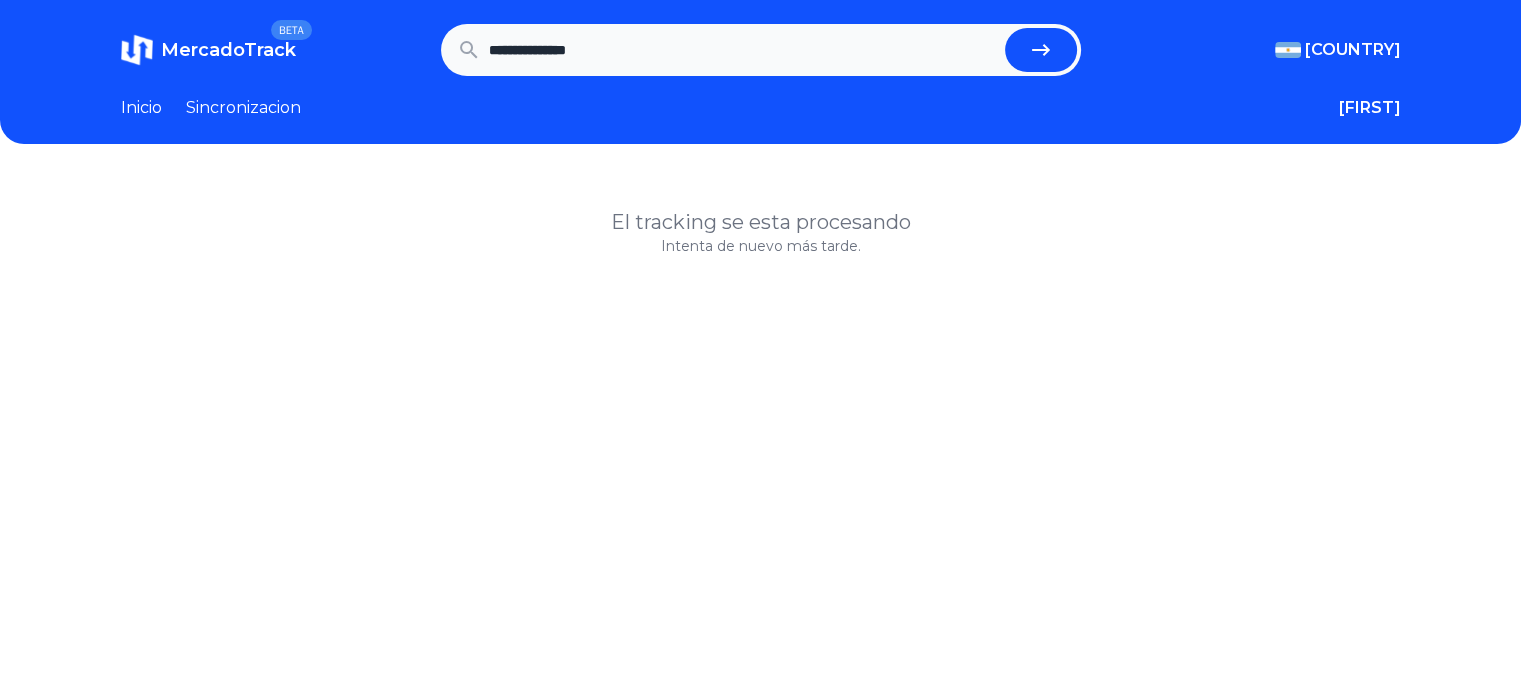 type on "**********" 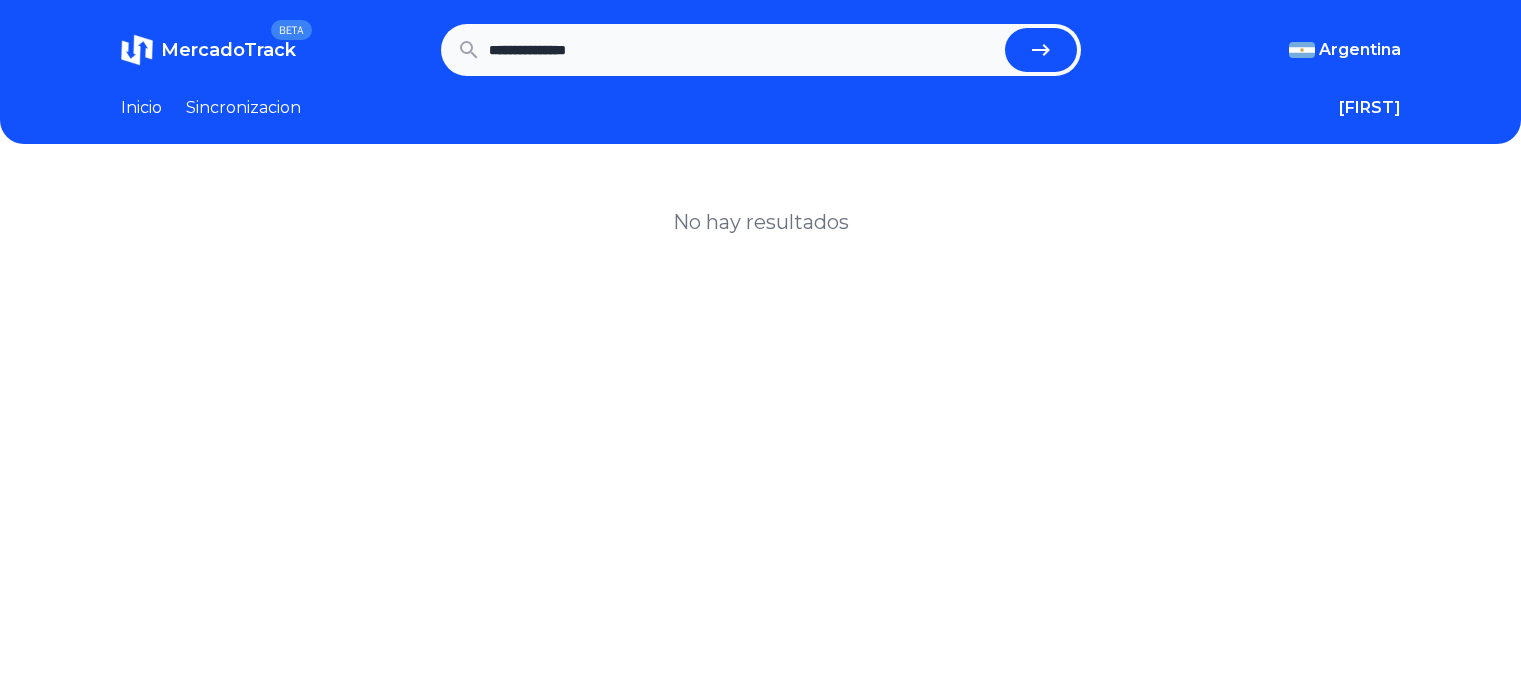 scroll, scrollTop: 0, scrollLeft: 0, axis: both 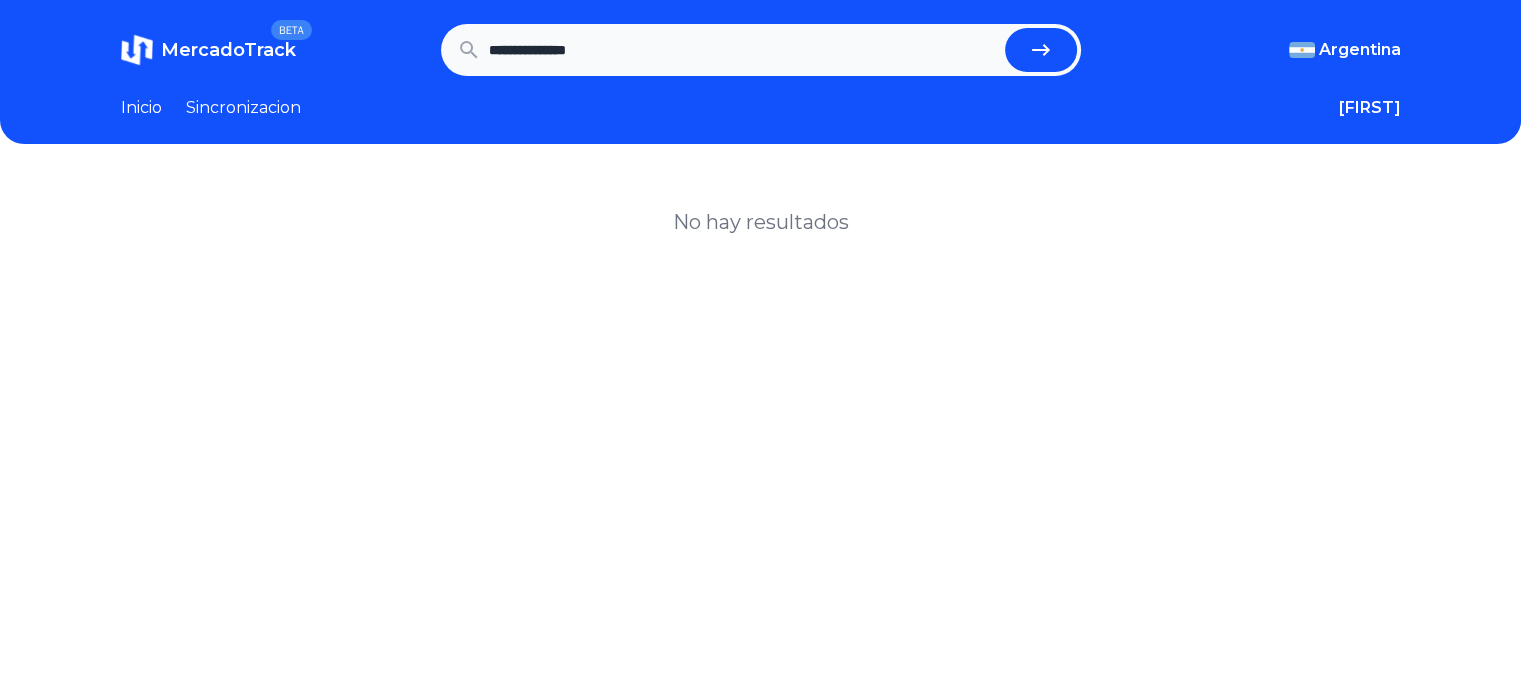 click on "**********" at bounding box center [743, 50] 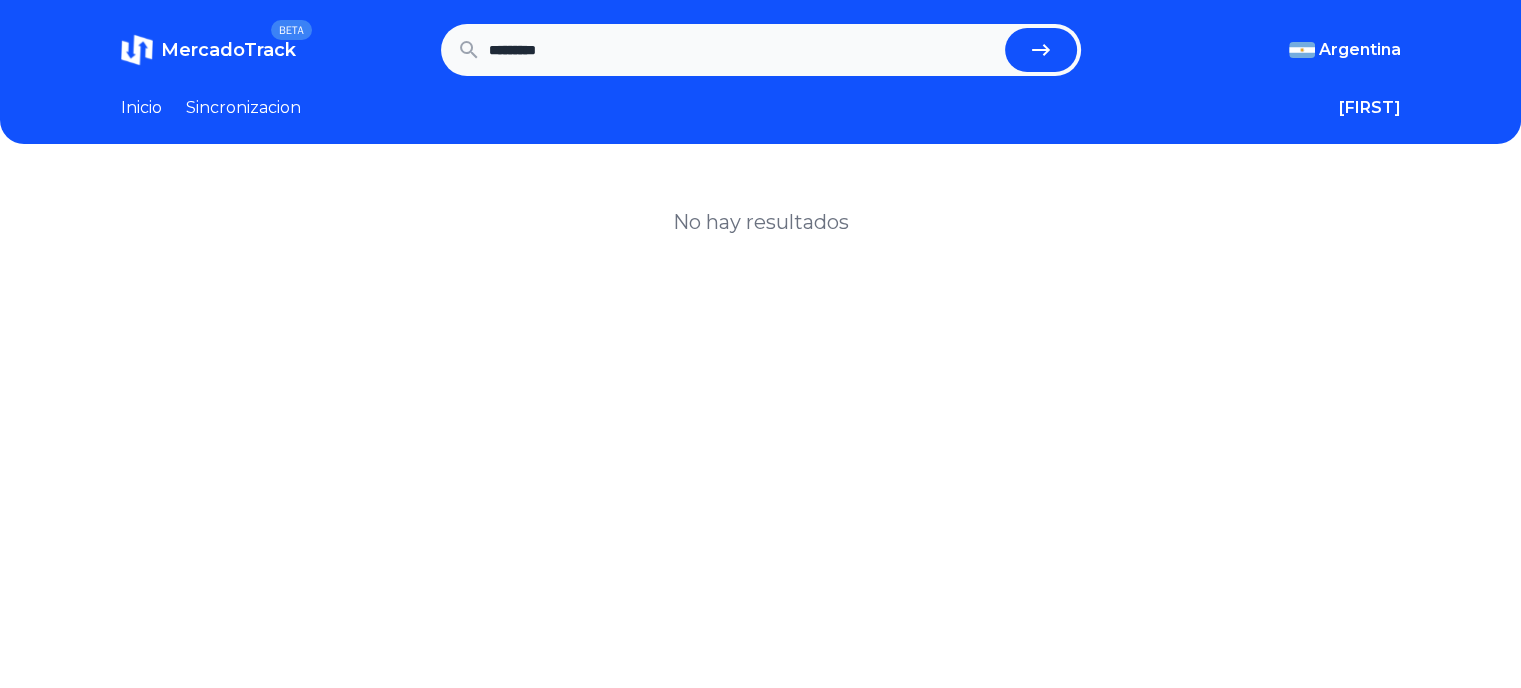 type on "*********" 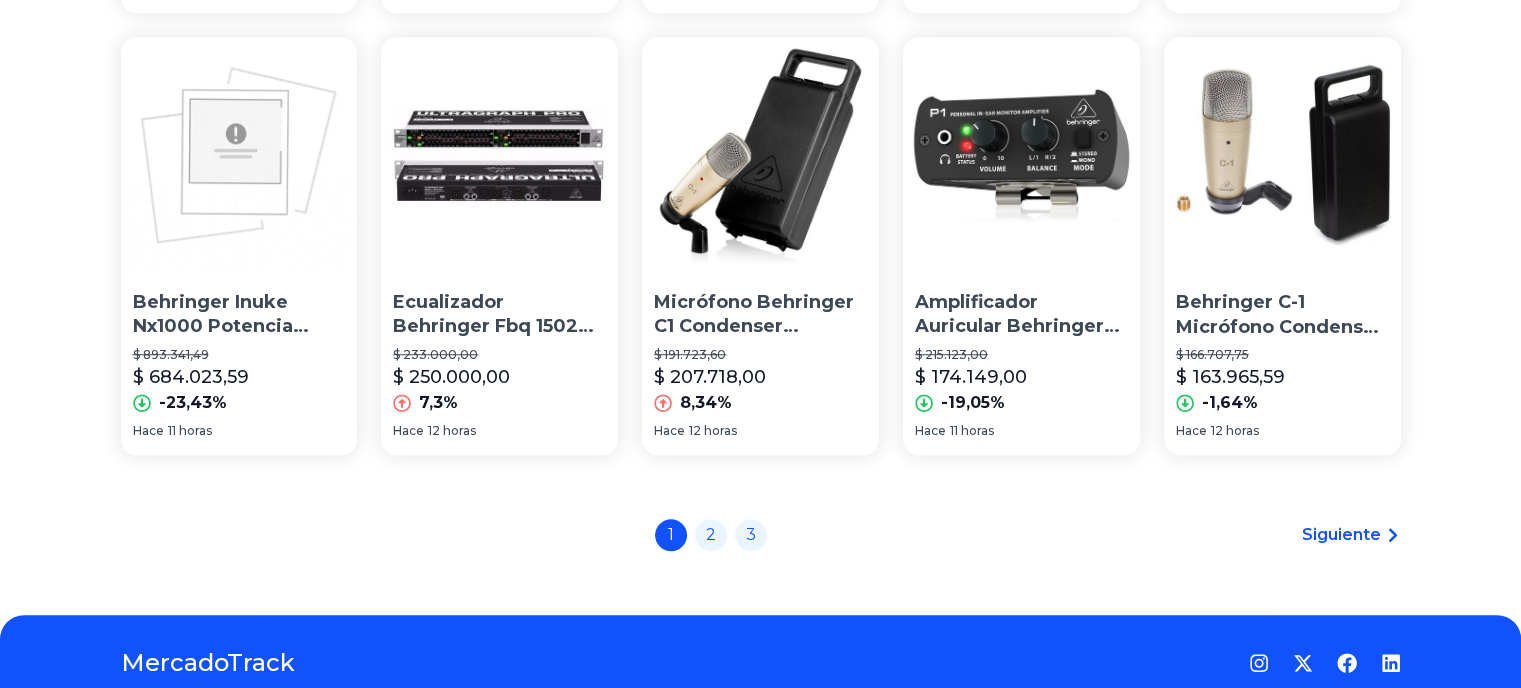 scroll, scrollTop: 1500, scrollLeft: 0, axis: vertical 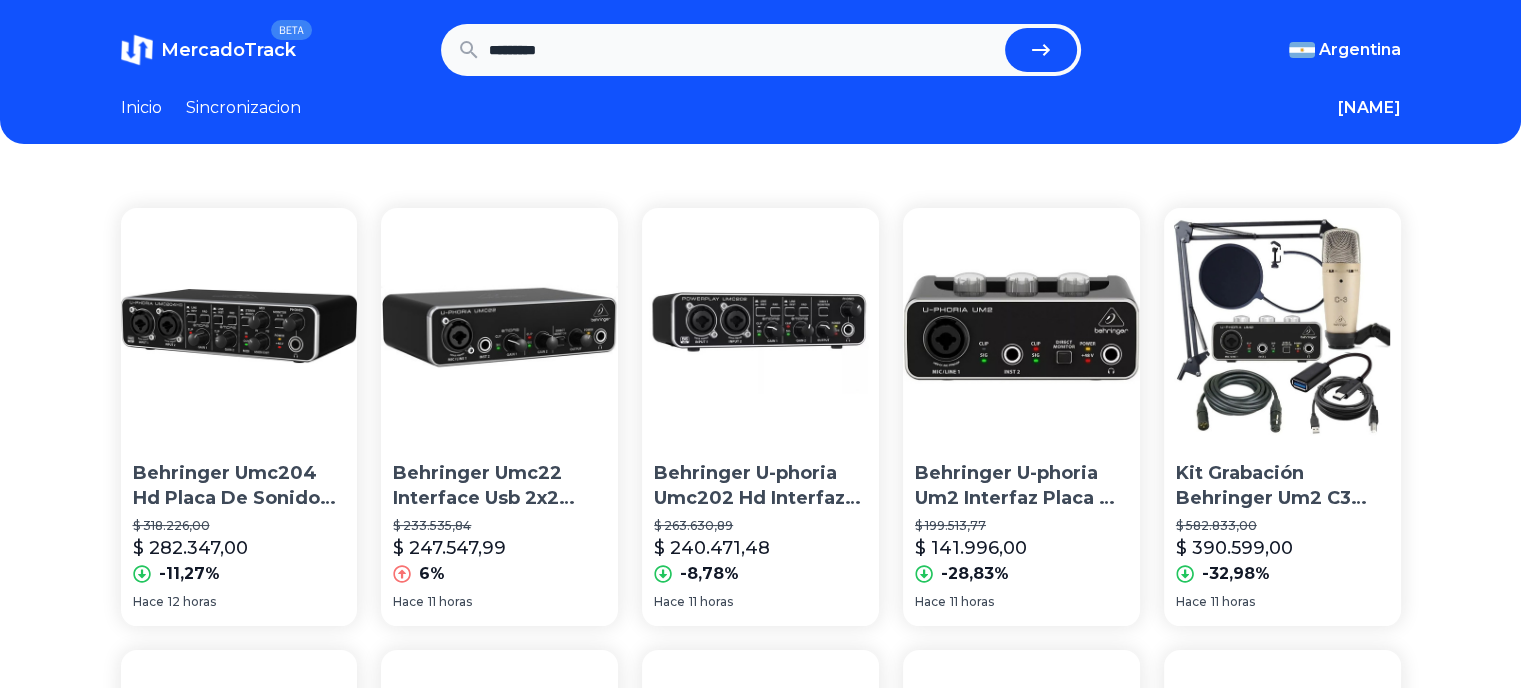 click on "*********" at bounding box center [743, 50] 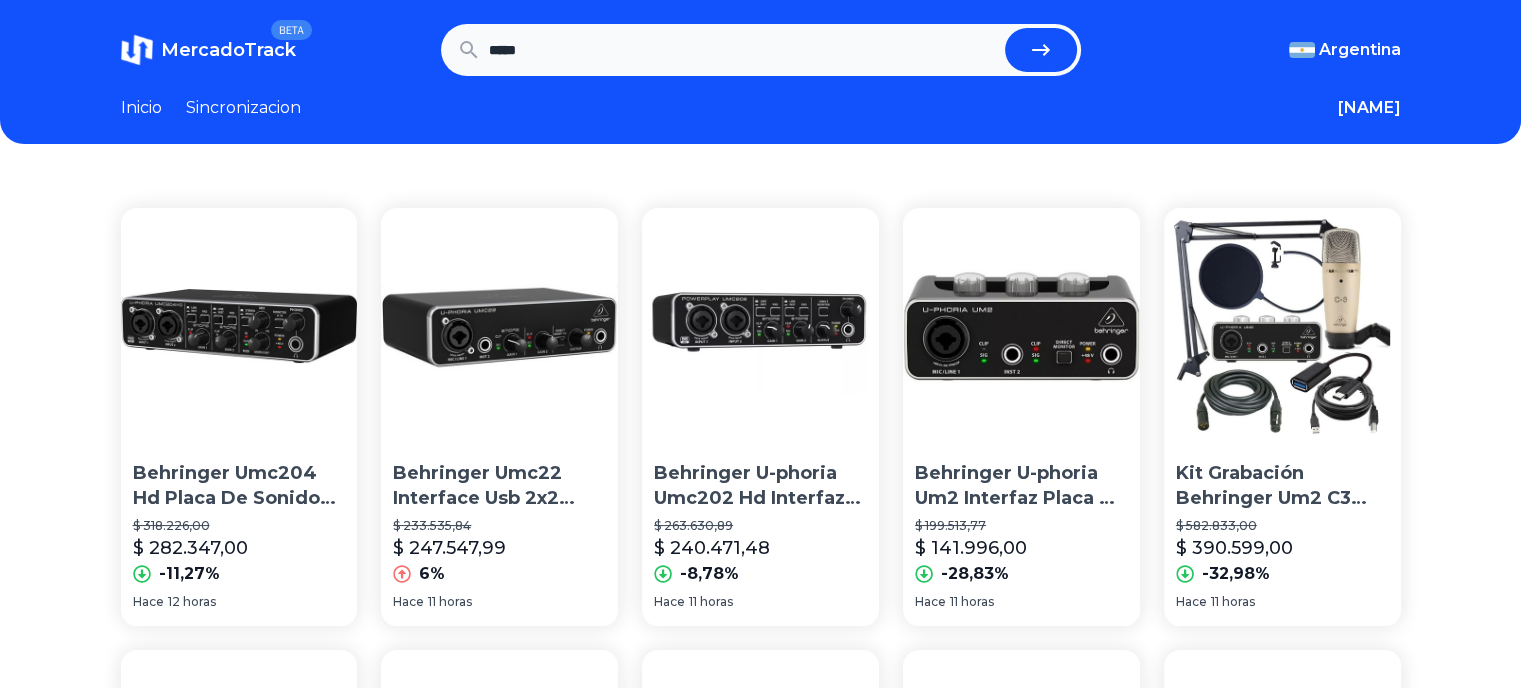 type on "*****" 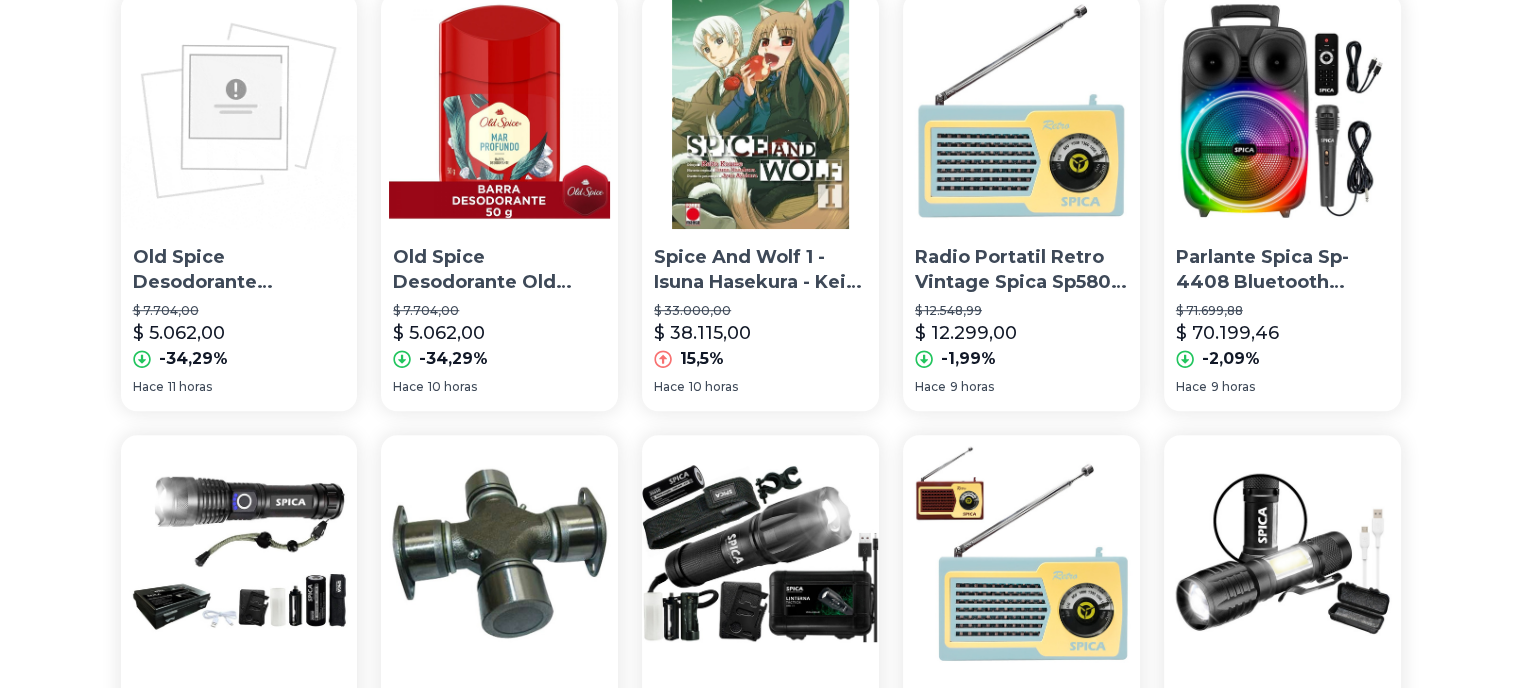 scroll, scrollTop: 1577, scrollLeft: 0, axis: vertical 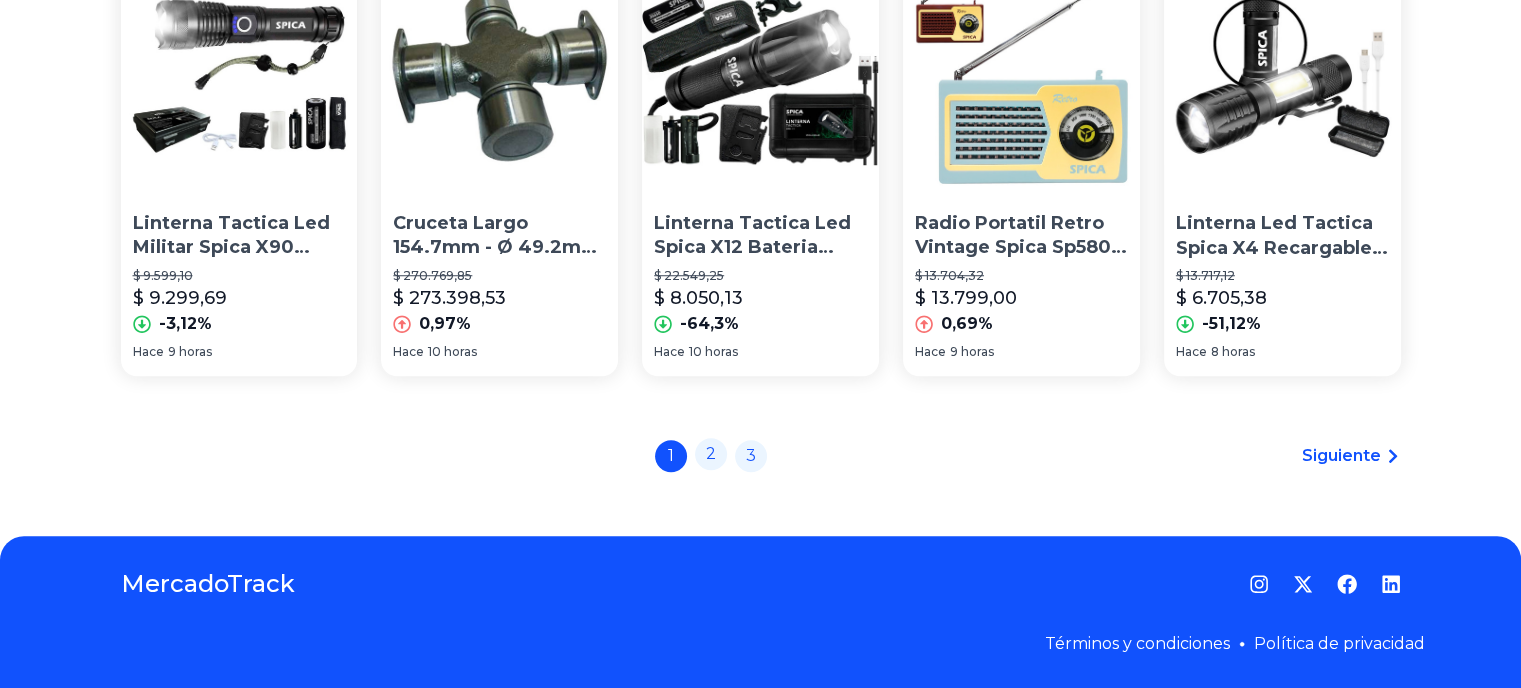 click on "2" at bounding box center (711, 454) 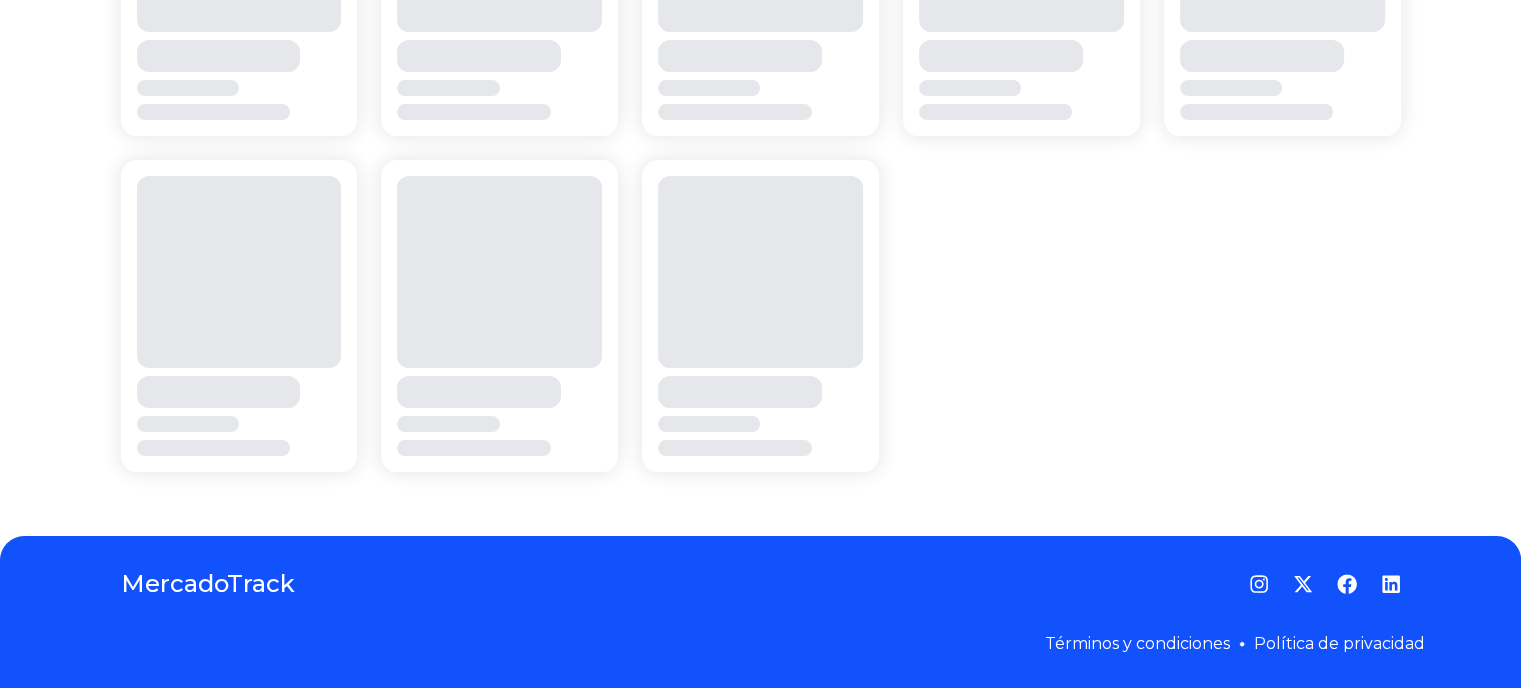 scroll, scrollTop: 0, scrollLeft: 0, axis: both 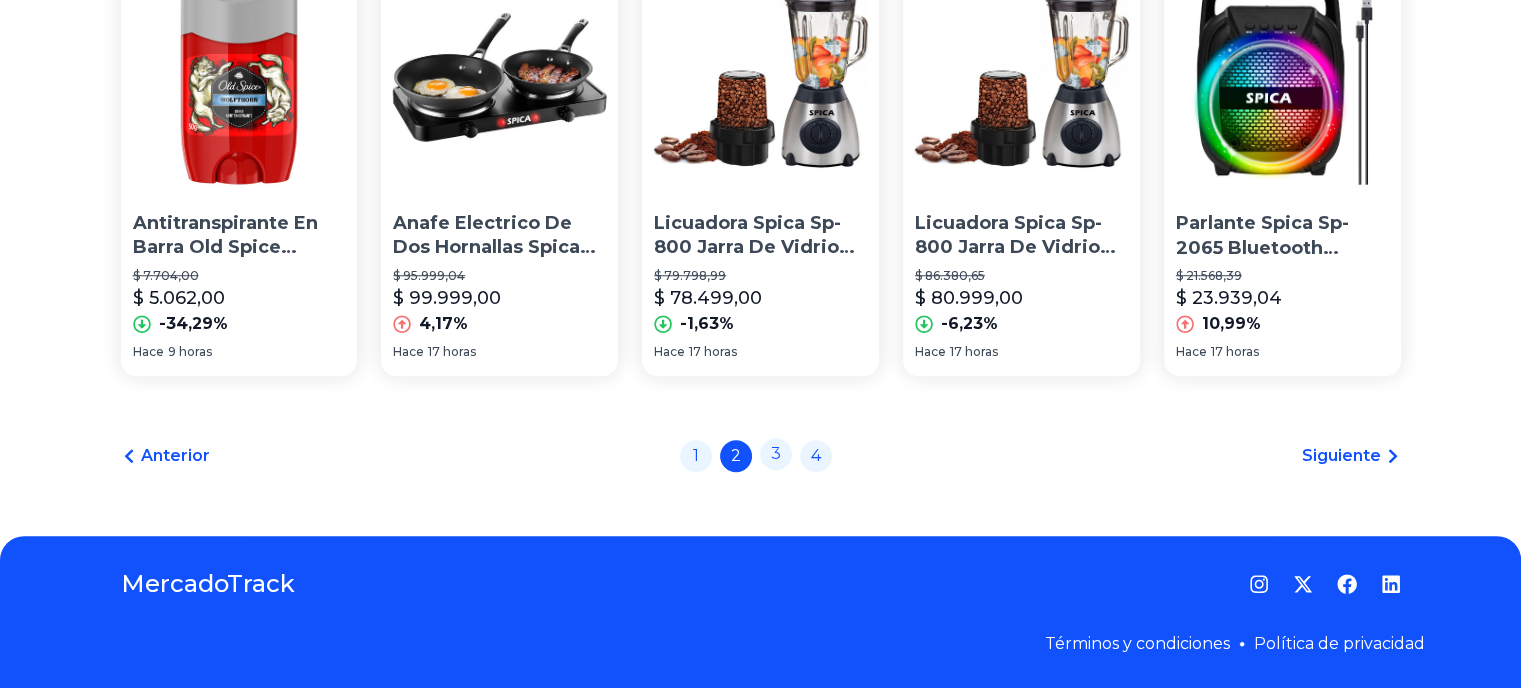 click on "3" at bounding box center (776, 454) 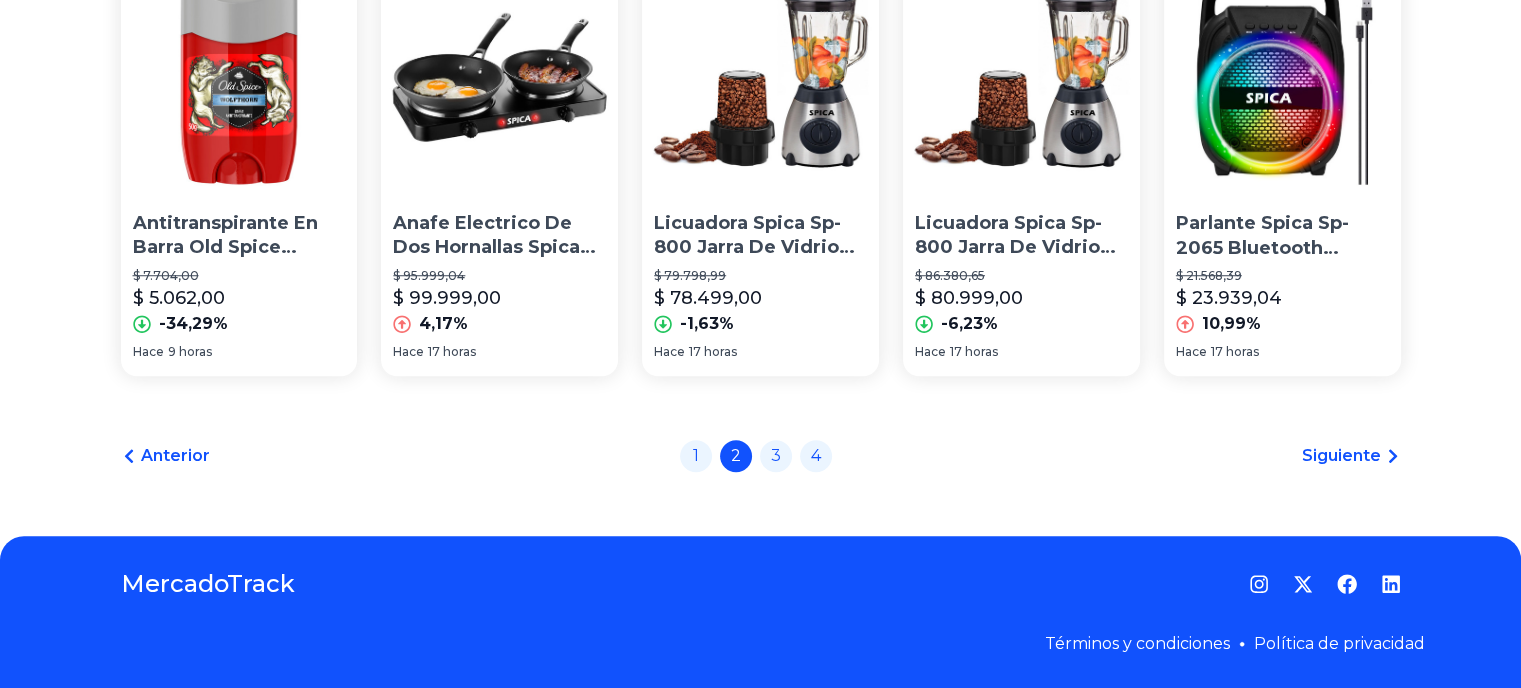 scroll, scrollTop: 0, scrollLeft: 0, axis: both 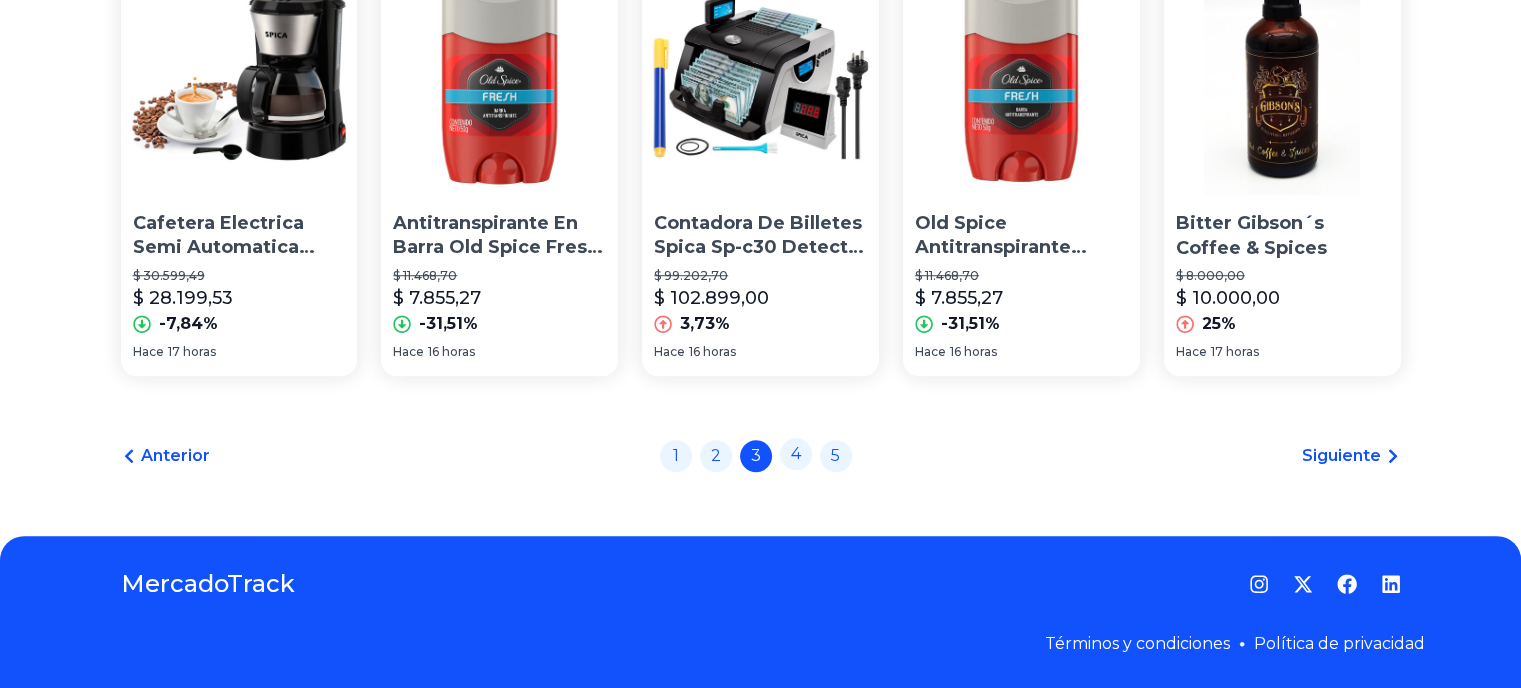 click on "4" at bounding box center [796, 454] 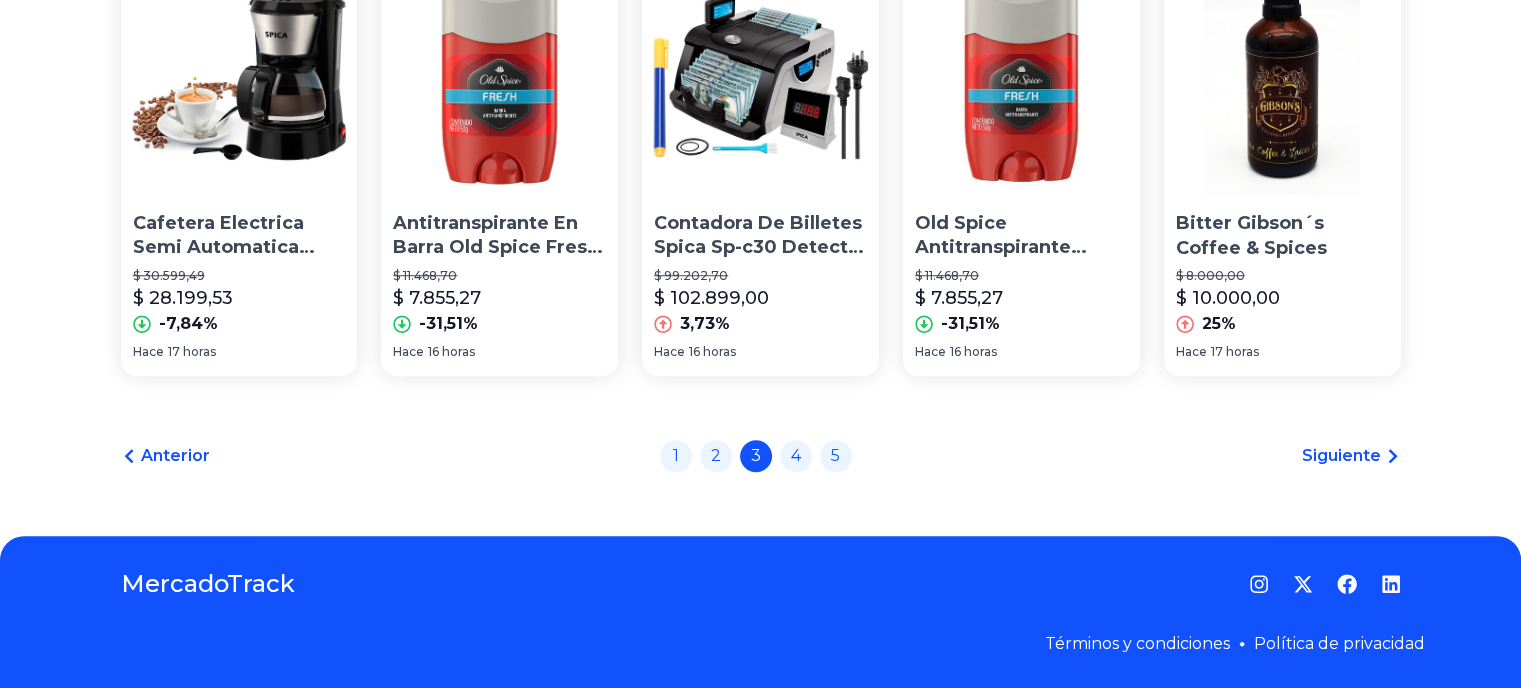 scroll, scrollTop: 0, scrollLeft: 0, axis: both 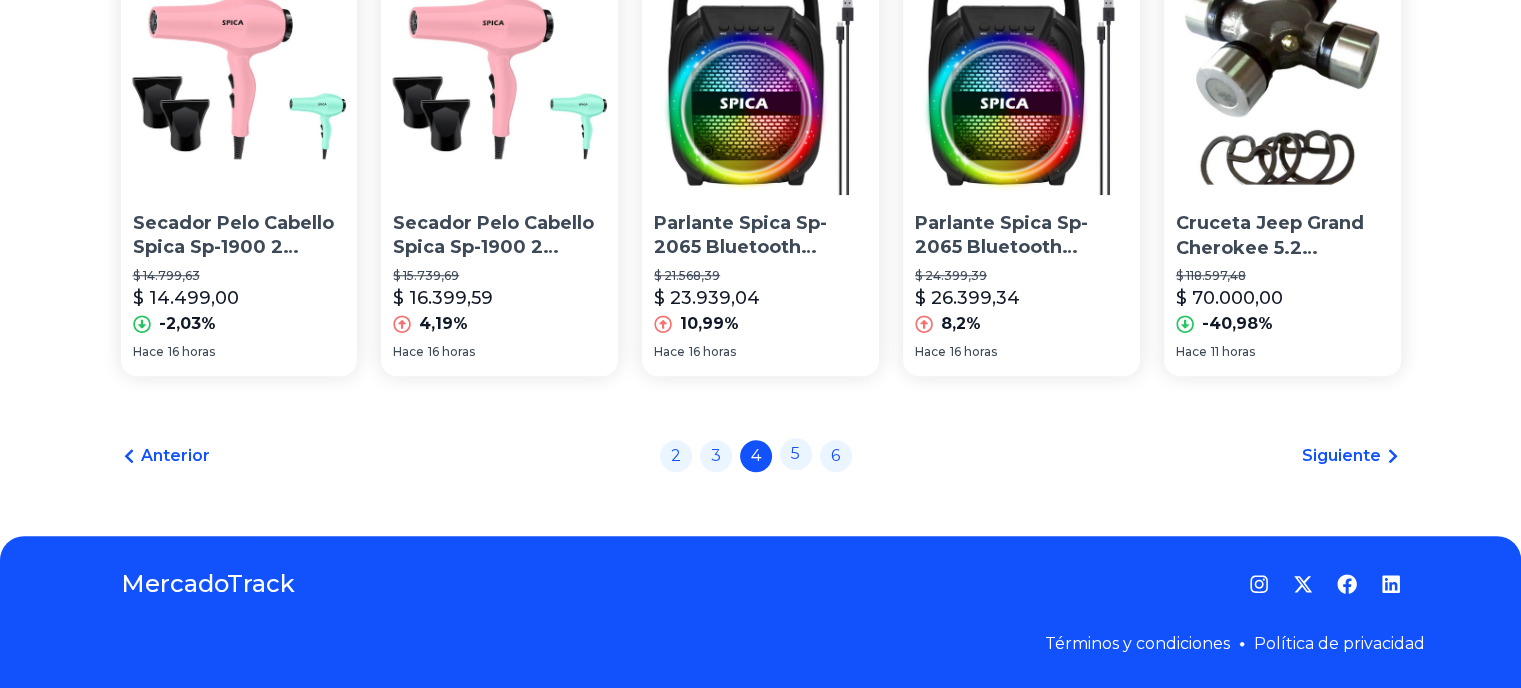 click on "5" at bounding box center (796, 454) 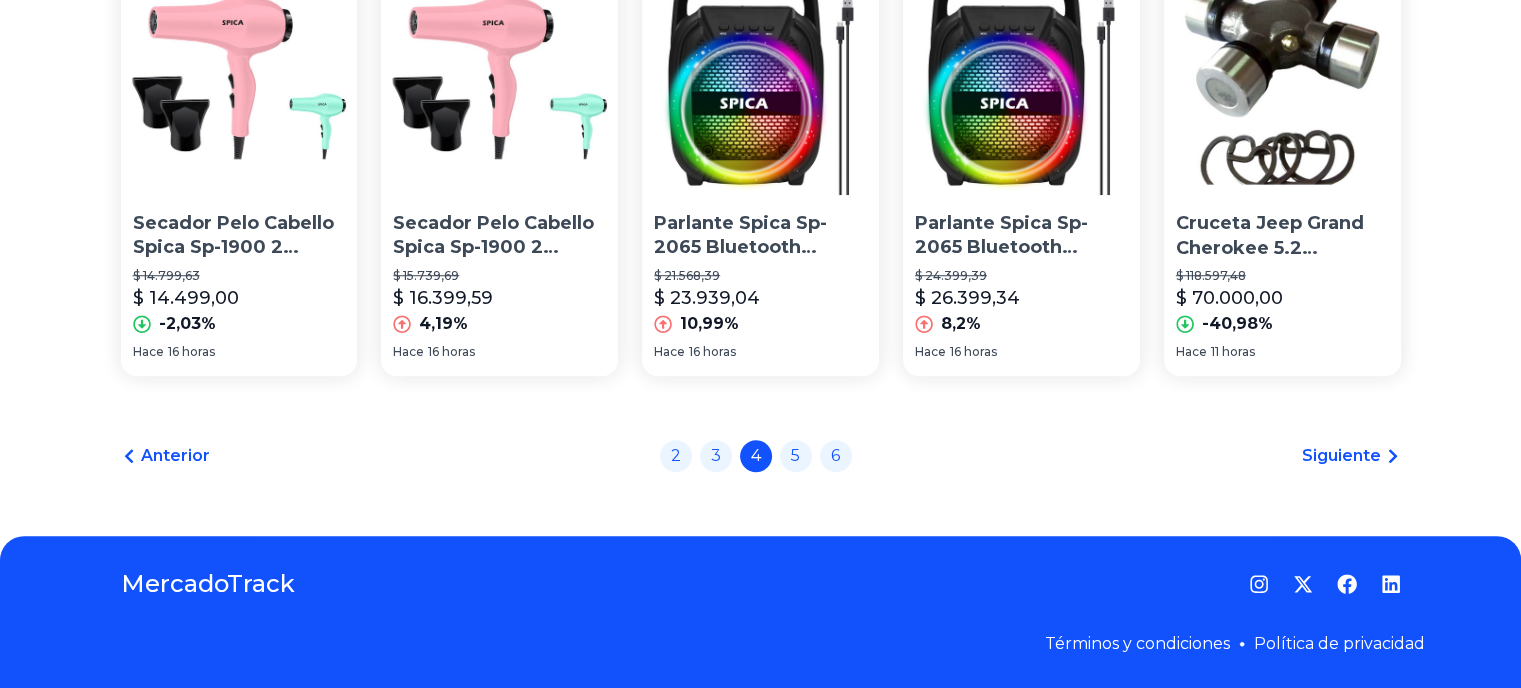 scroll, scrollTop: 0, scrollLeft: 0, axis: both 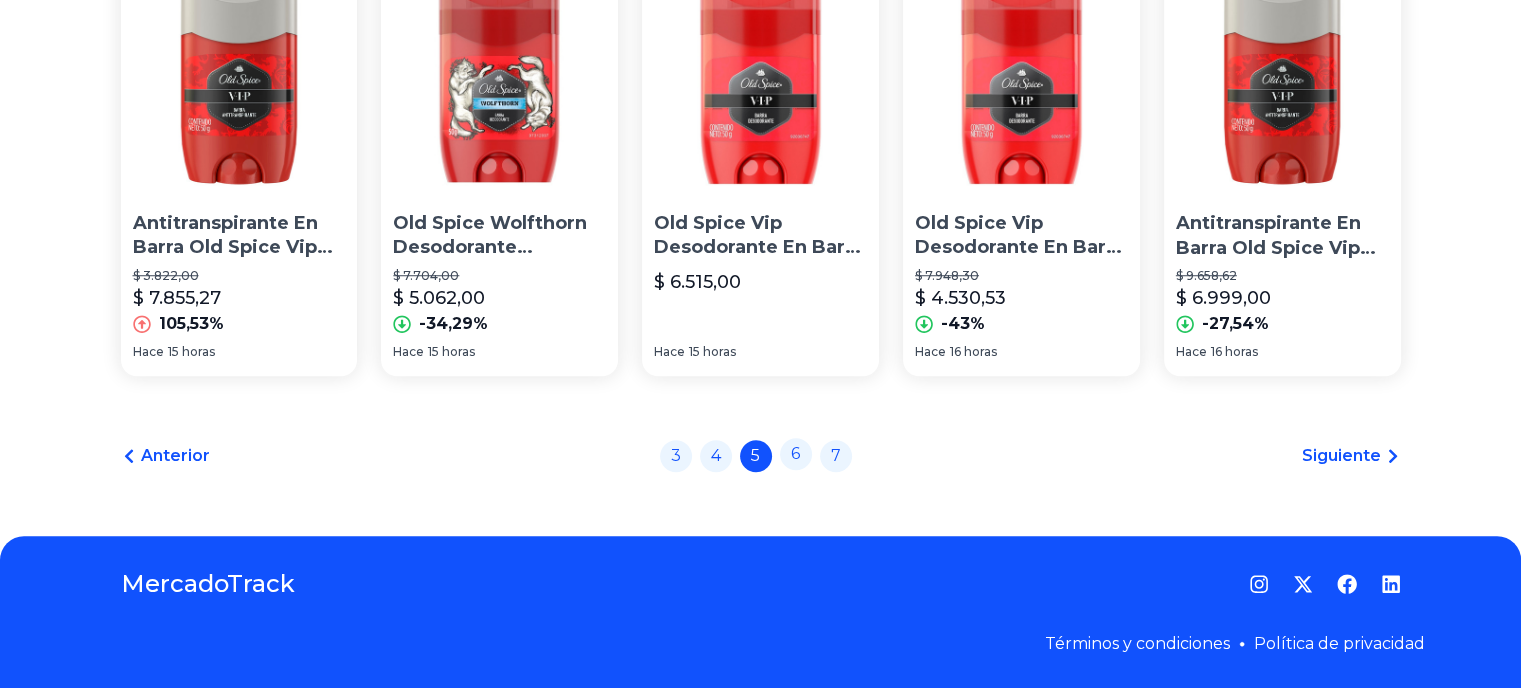 click on "6" at bounding box center [796, 454] 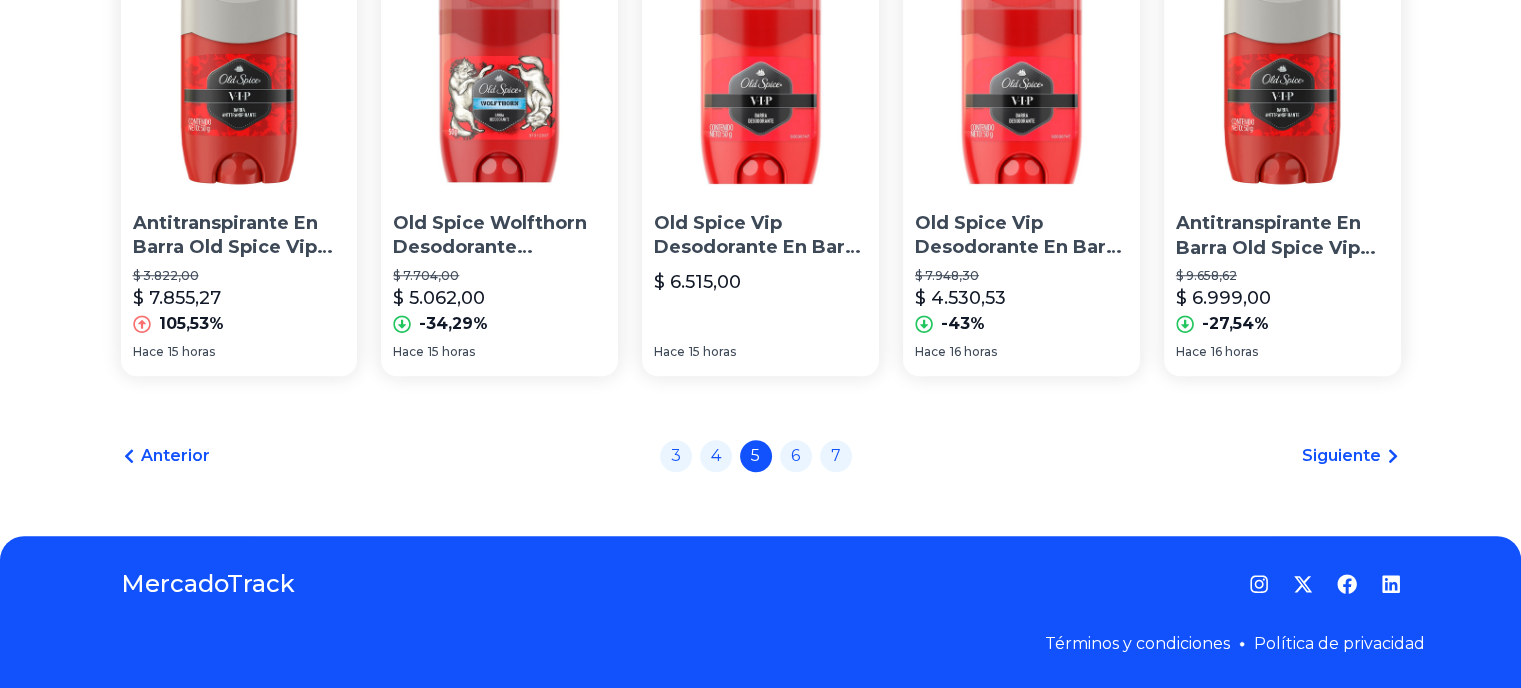 scroll, scrollTop: 0, scrollLeft: 0, axis: both 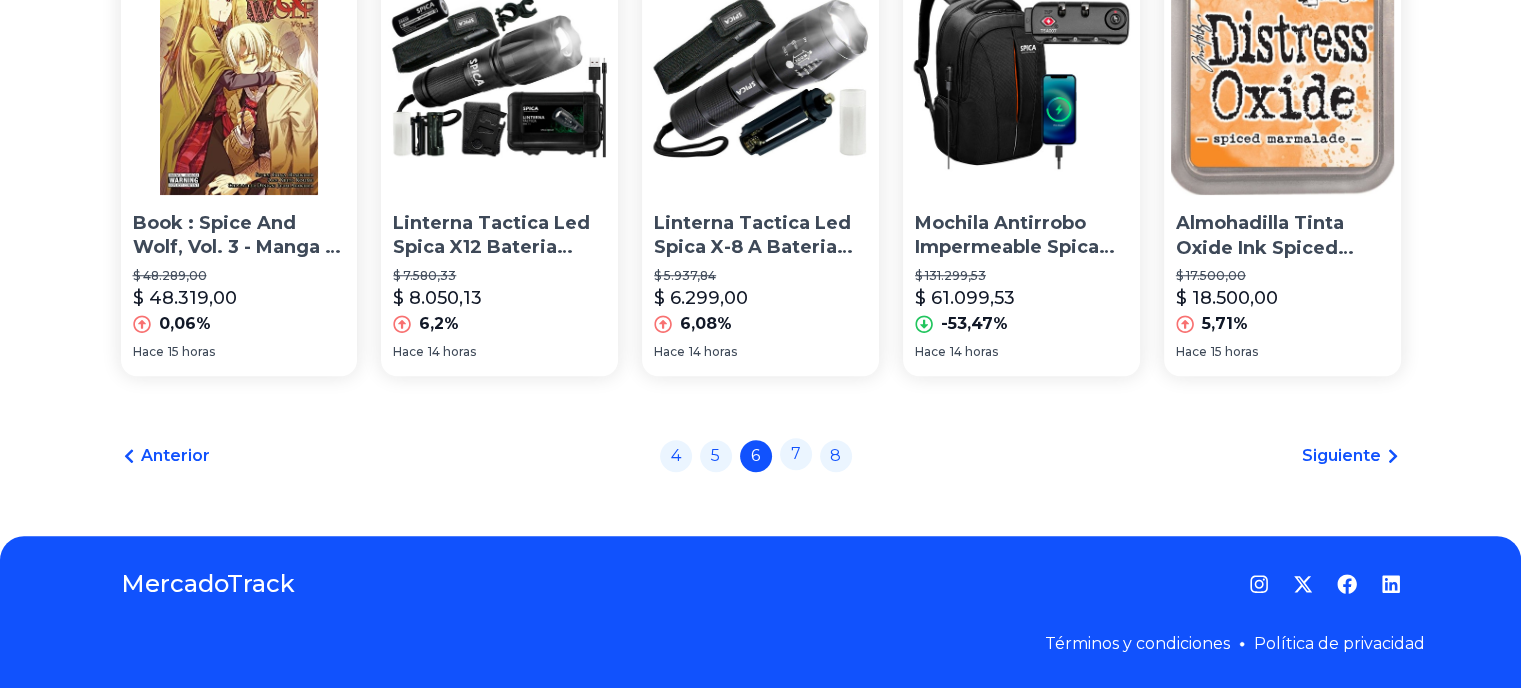 click on "7" at bounding box center [796, 454] 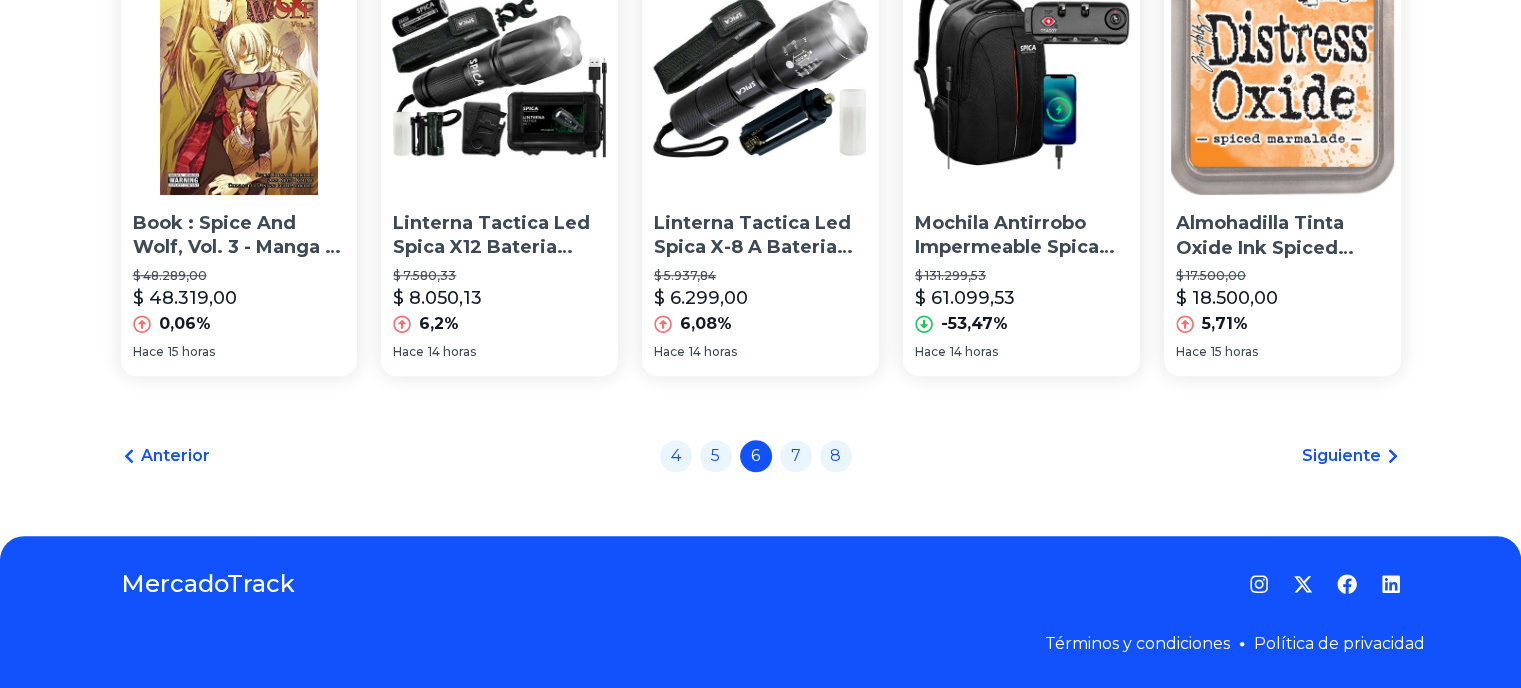 scroll, scrollTop: 0, scrollLeft: 0, axis: both 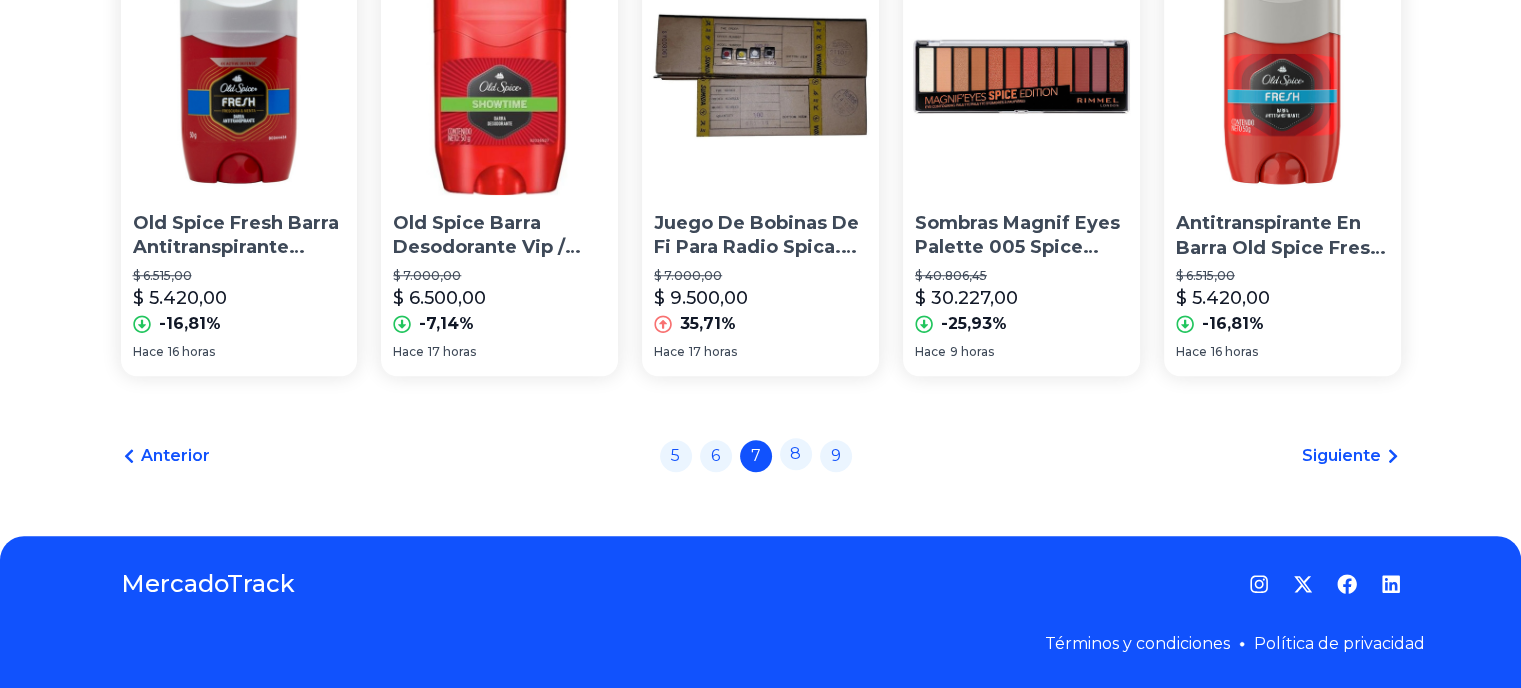 click on "8" at bounding box center [796, 454] 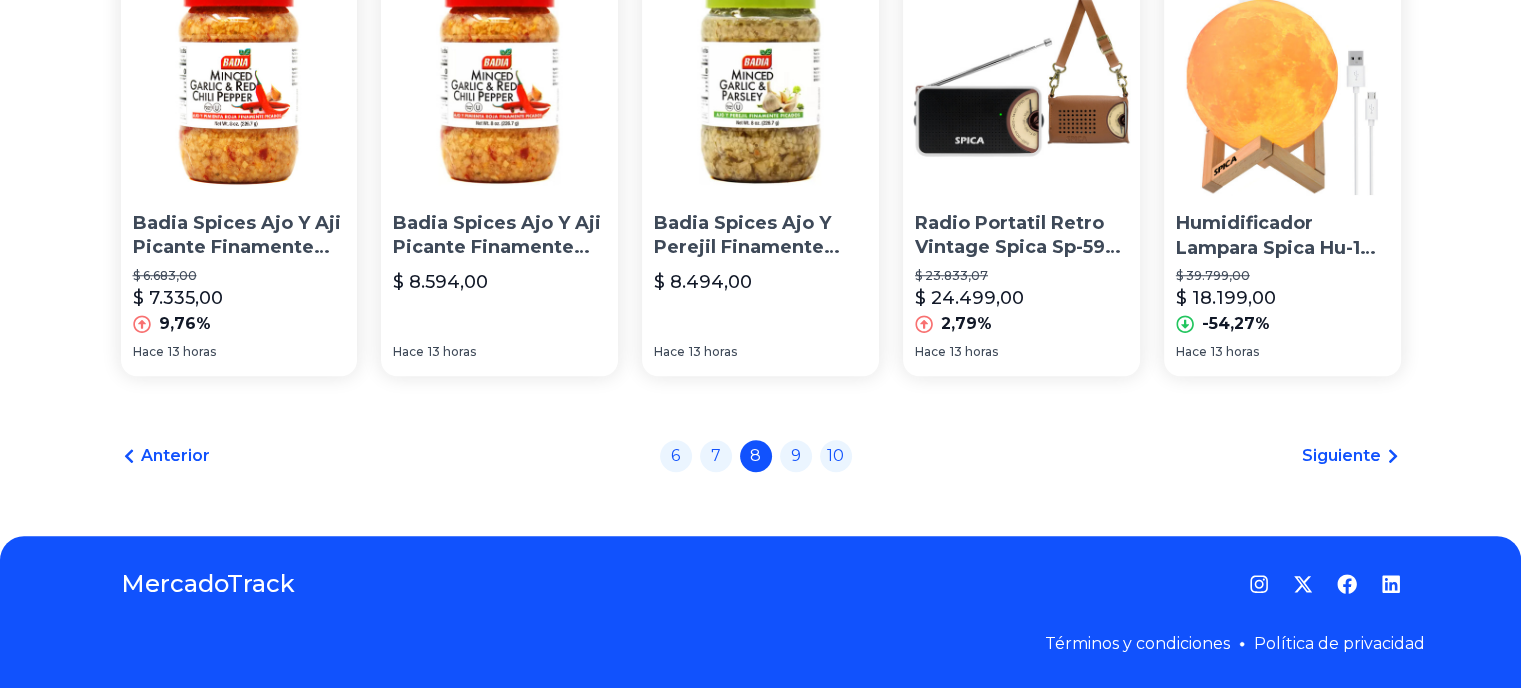 scroll, scrollTop: 0, scrollLeft: 0, axis: both 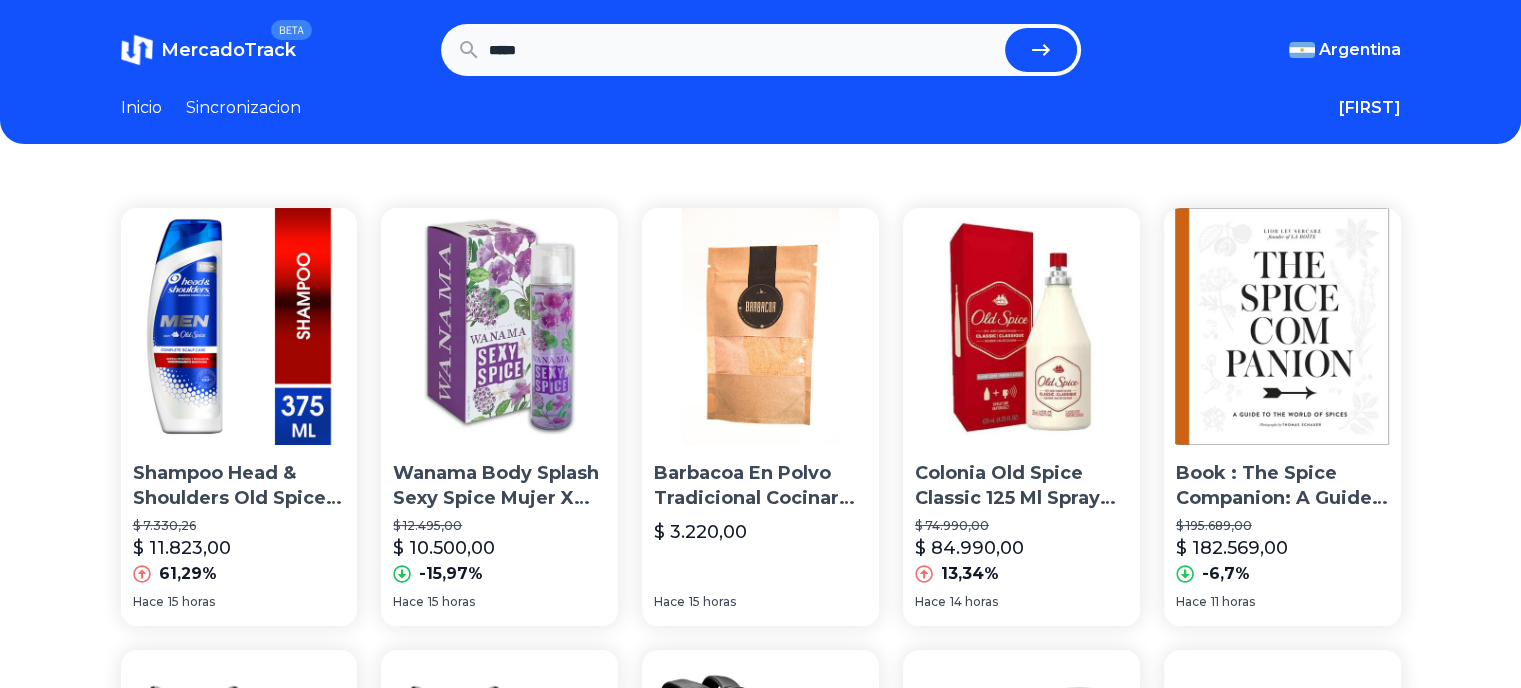click on "Inicio" at bounding box center (141, 108) 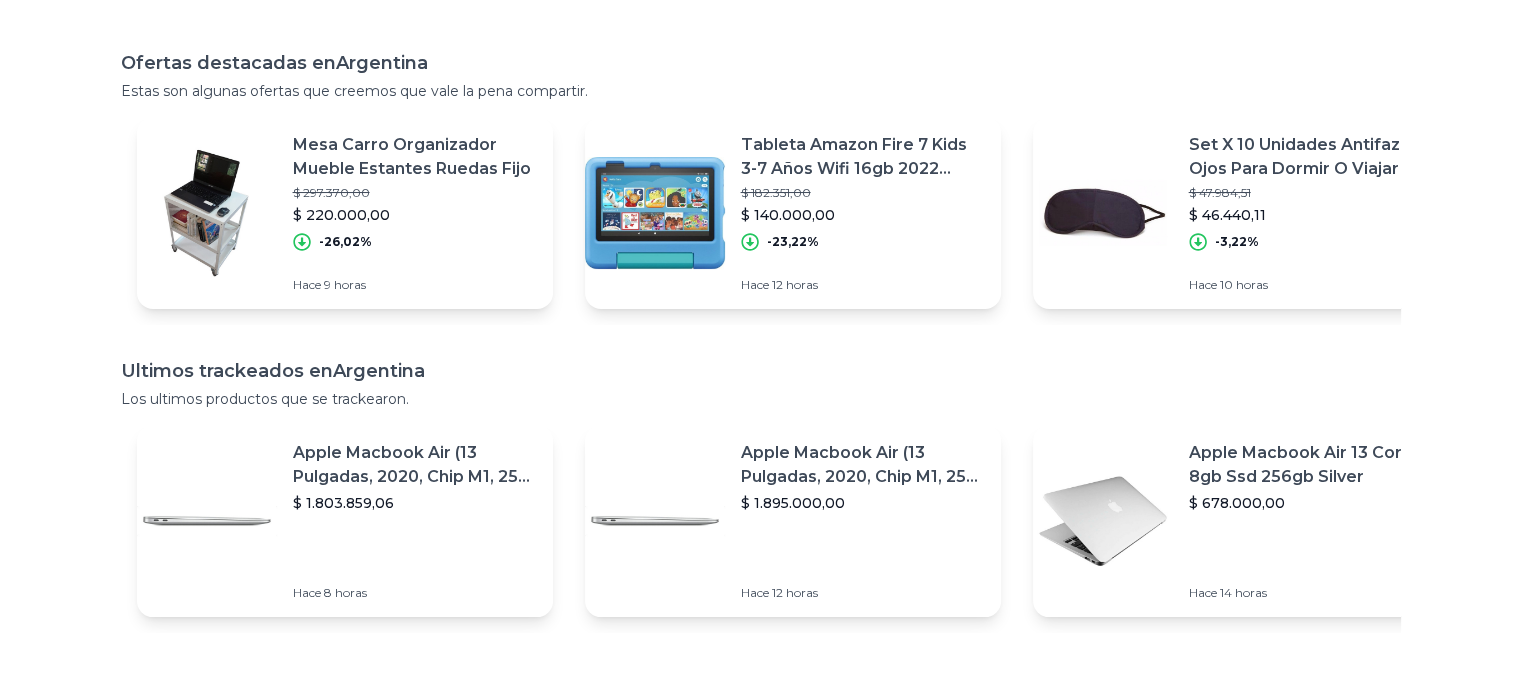 scroll, scrollTop: 0, scrollLeft: 0, axis: both 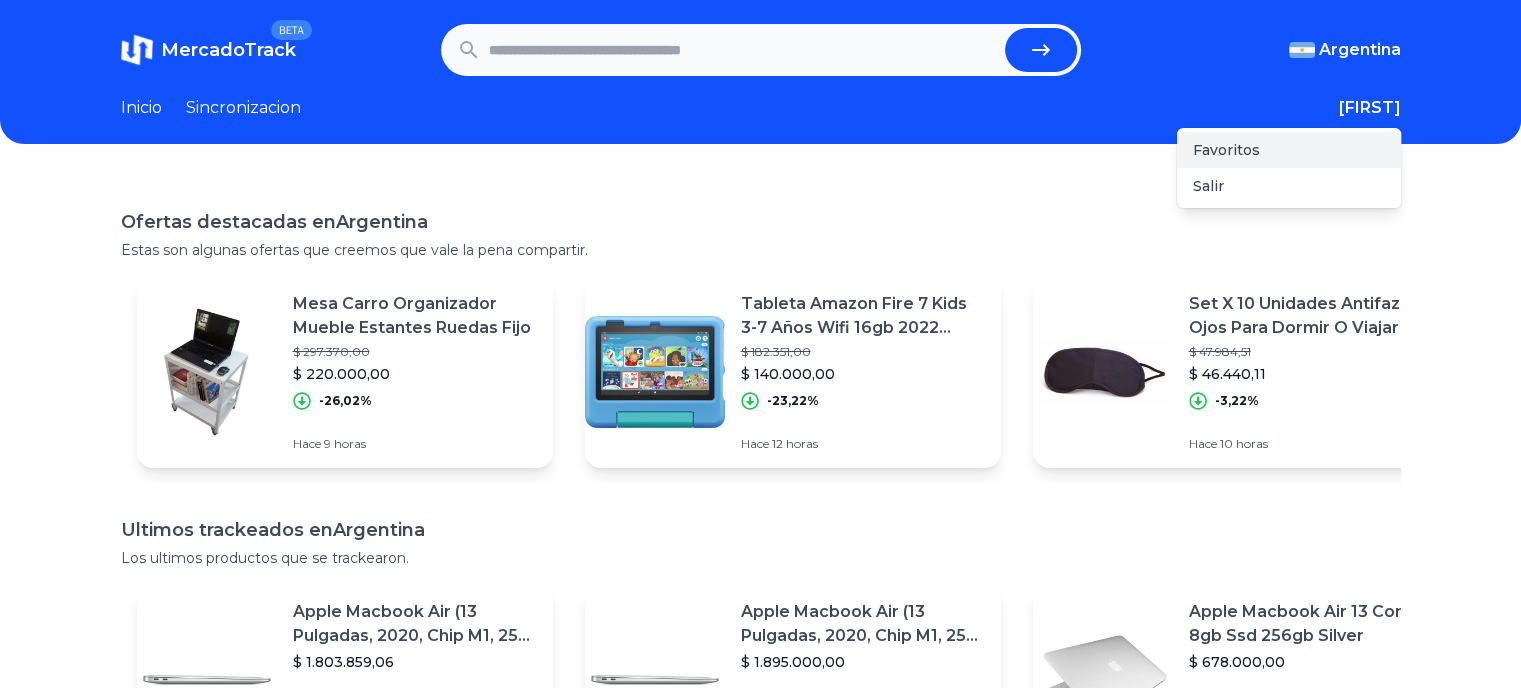 click on "Favoritos" at bounding box center (1289, 150) 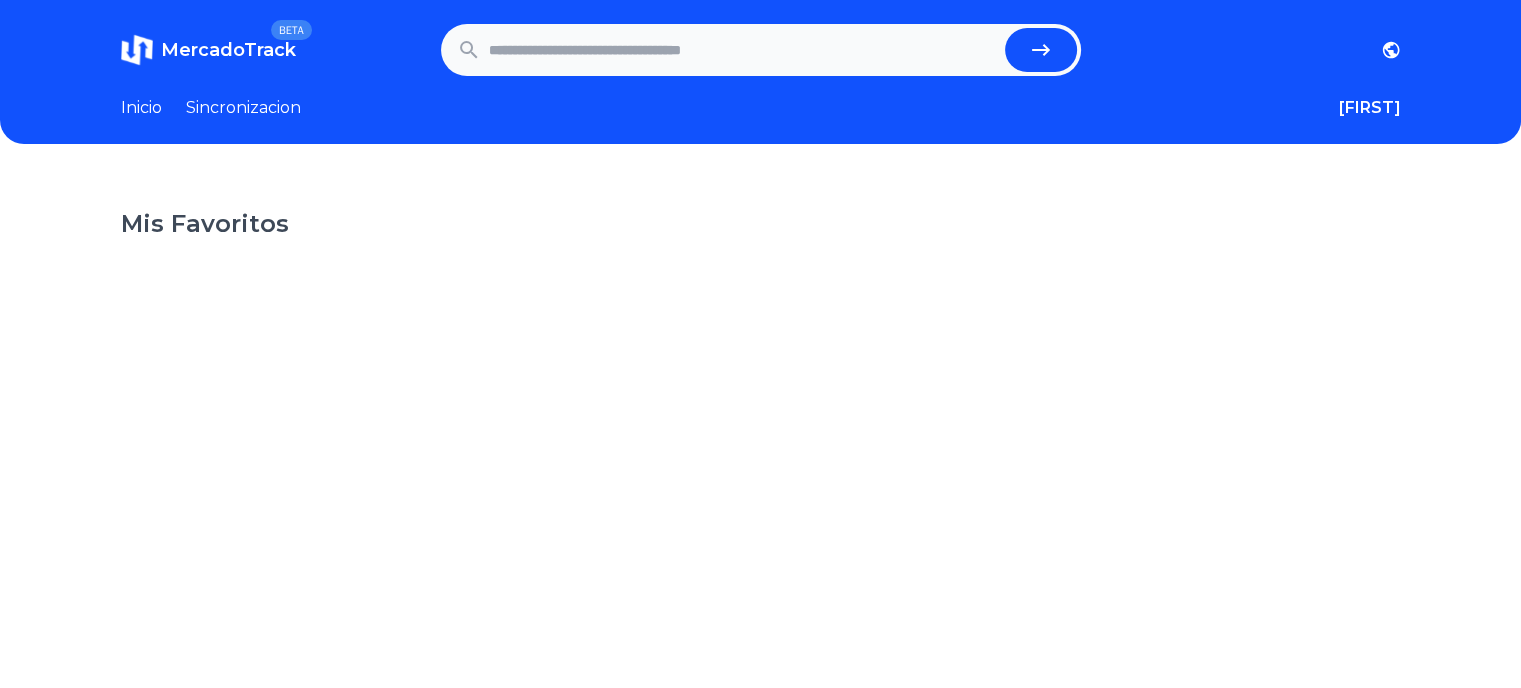 click at bounding box center [743, 50] 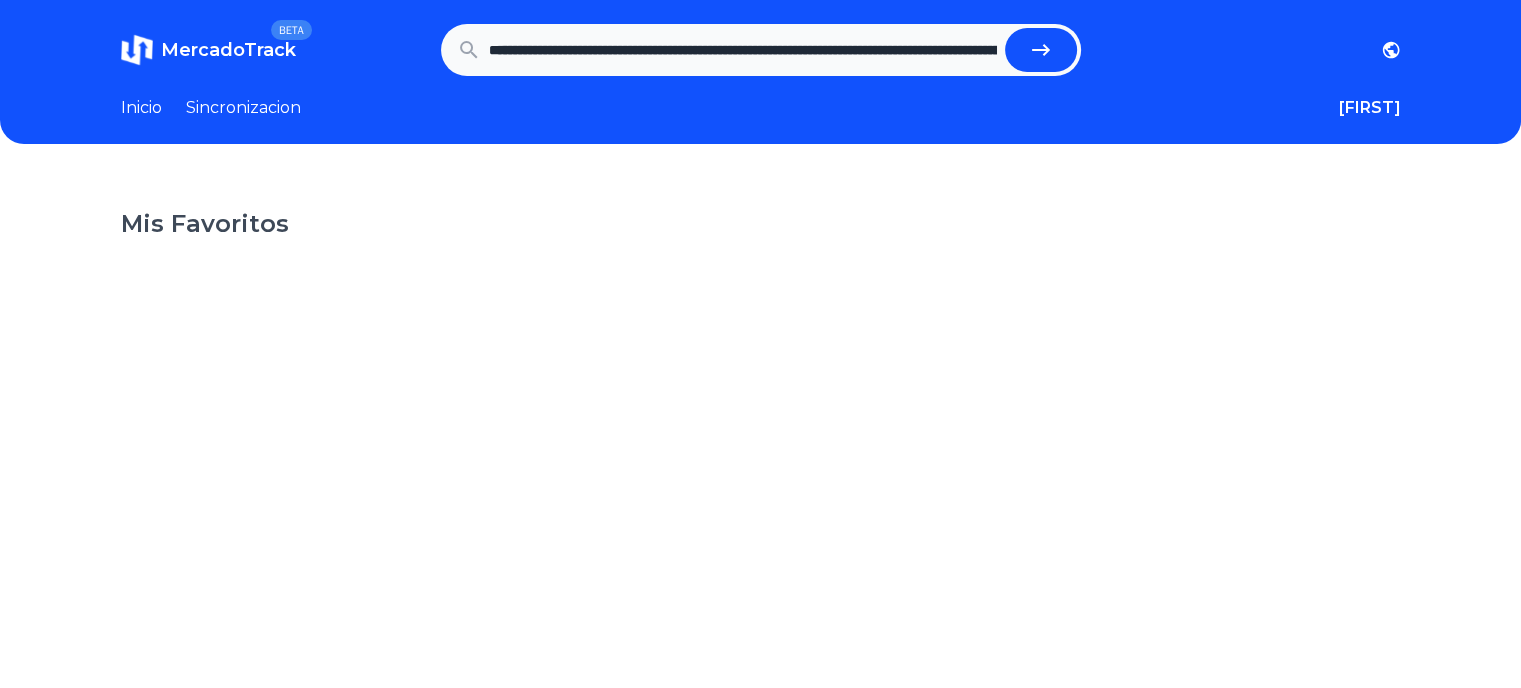 scroll, scrollTop: 0, scrollLeft: 1763, axis: horizontal 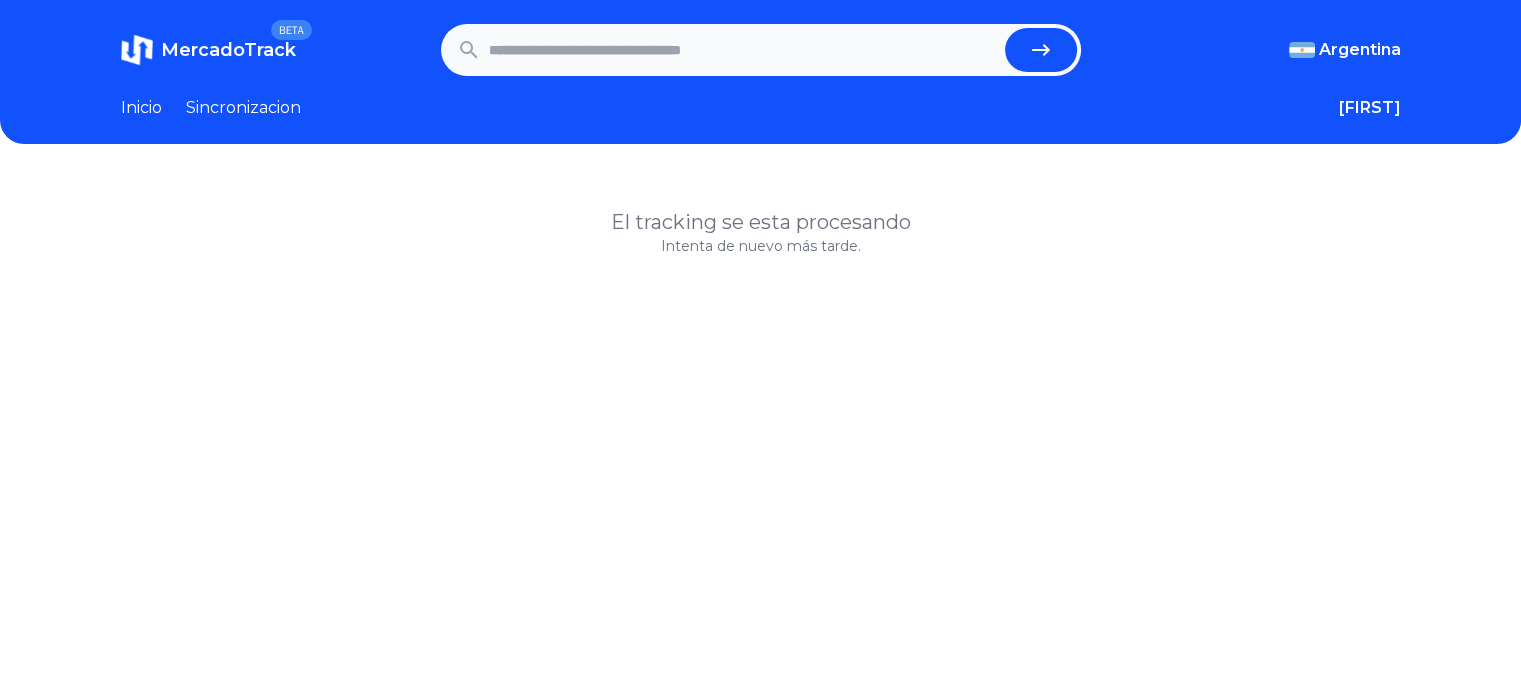 click on "Sincronizacion" at bounding box center [243, 108] 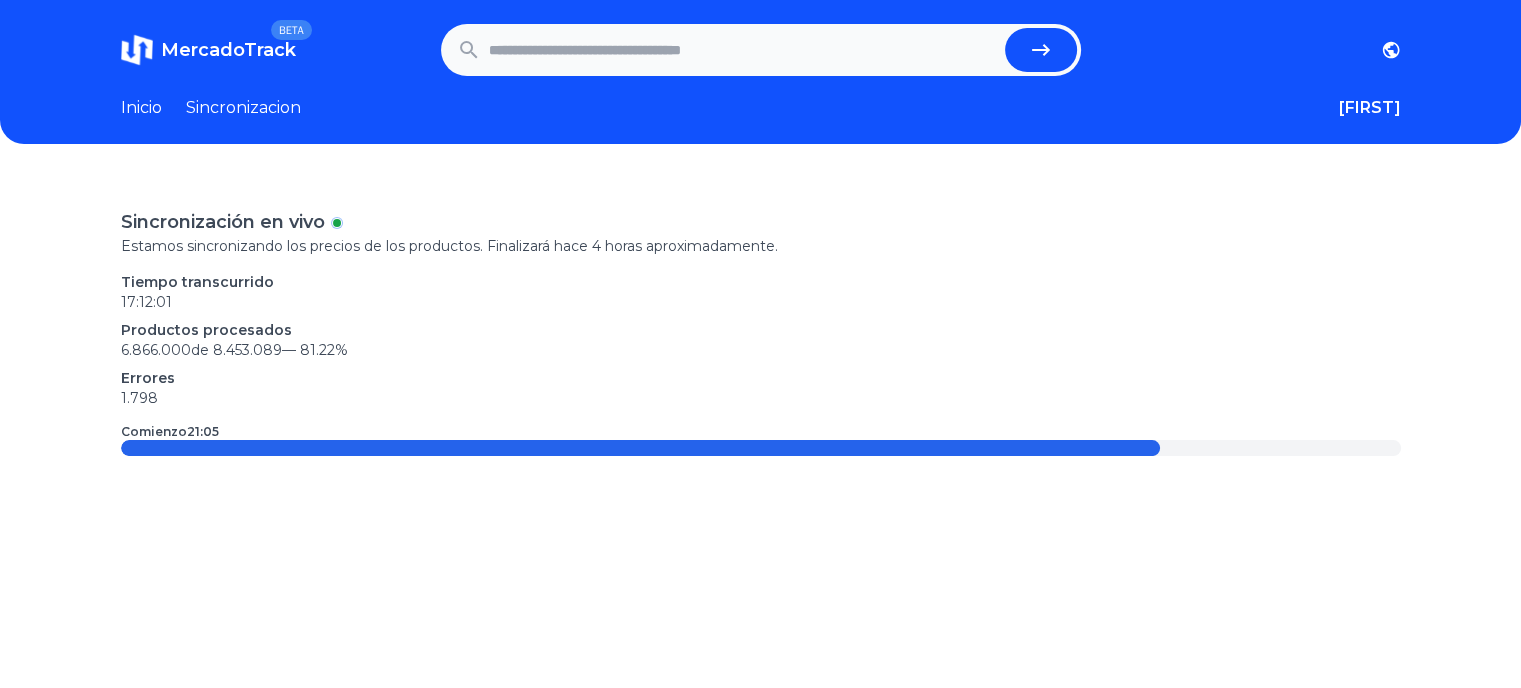 click on "MercadoTrack" at bounding box center [228, 50] 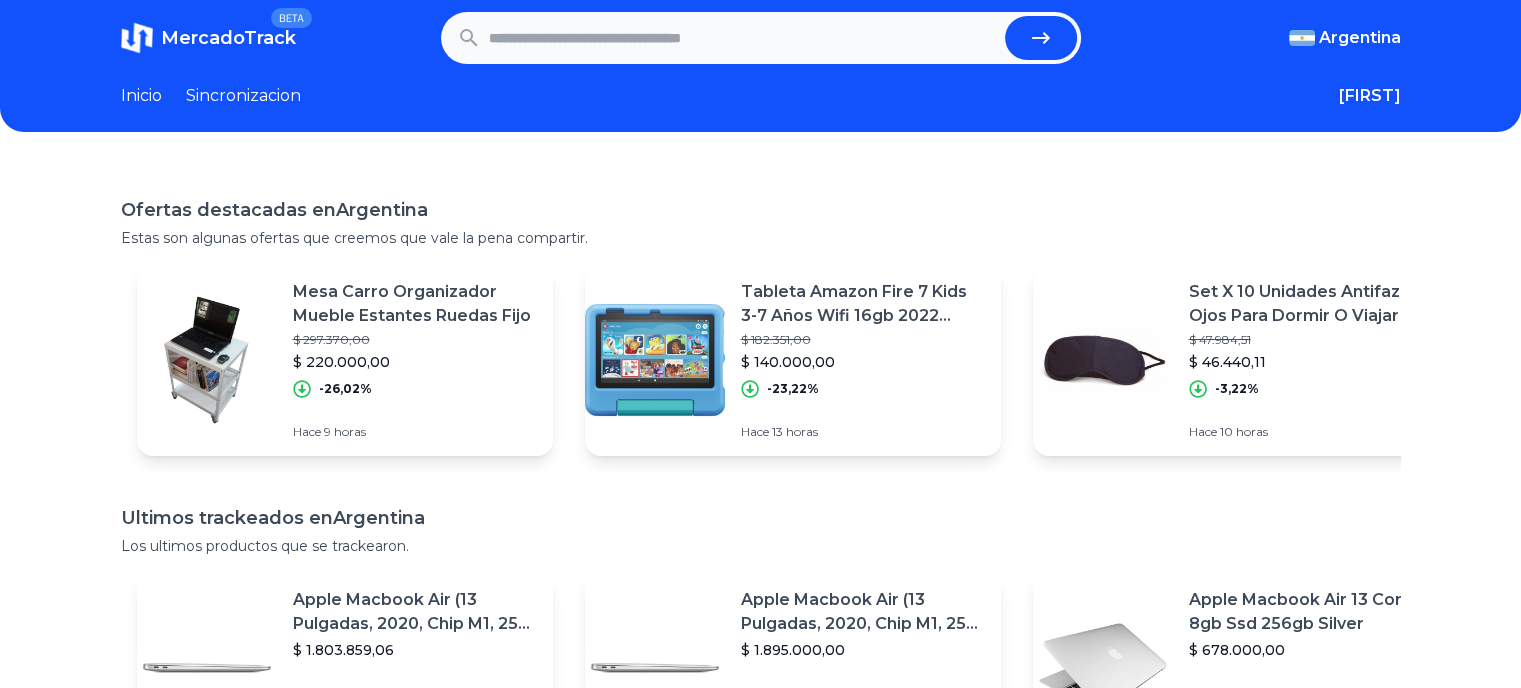 scroll, scrollTop: 0, scrollLeft: 0, axis: both 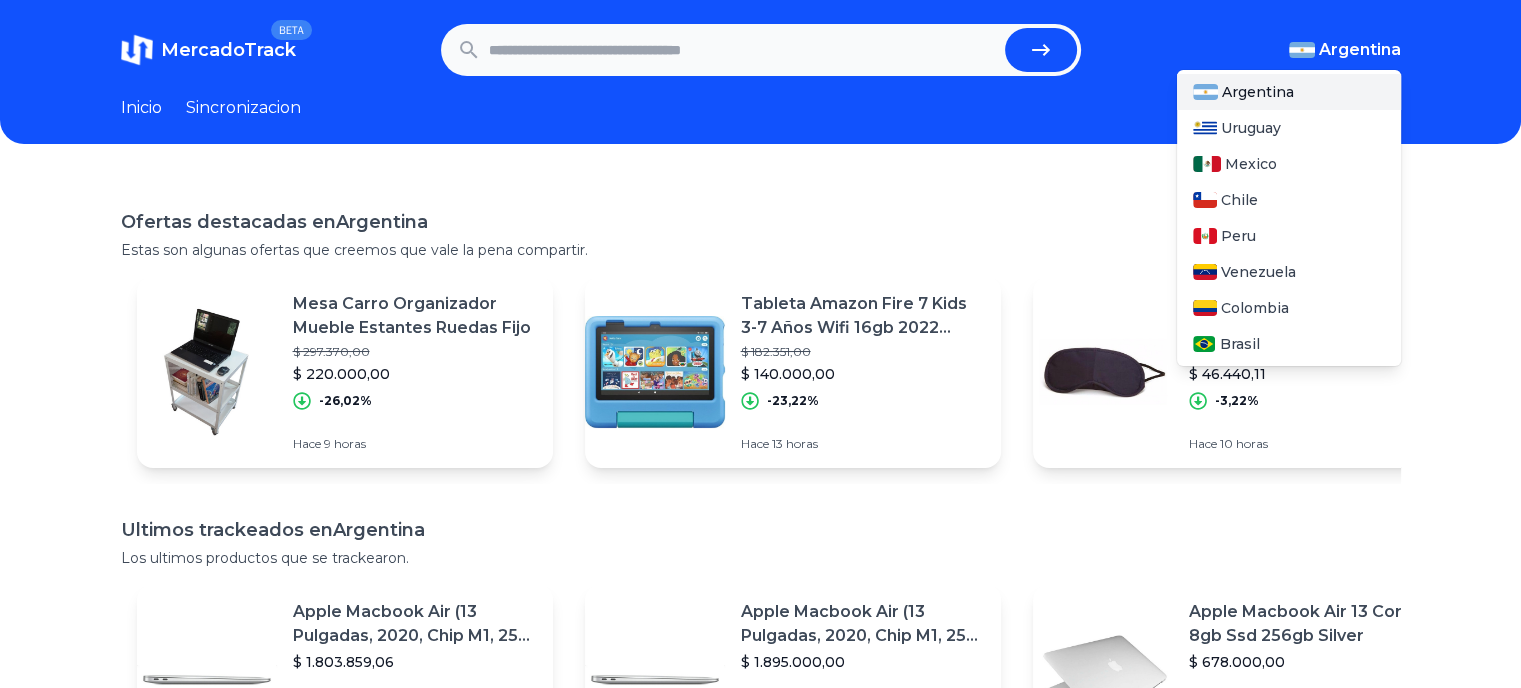 click on "Argentina" at bounding box center (1289, 92) 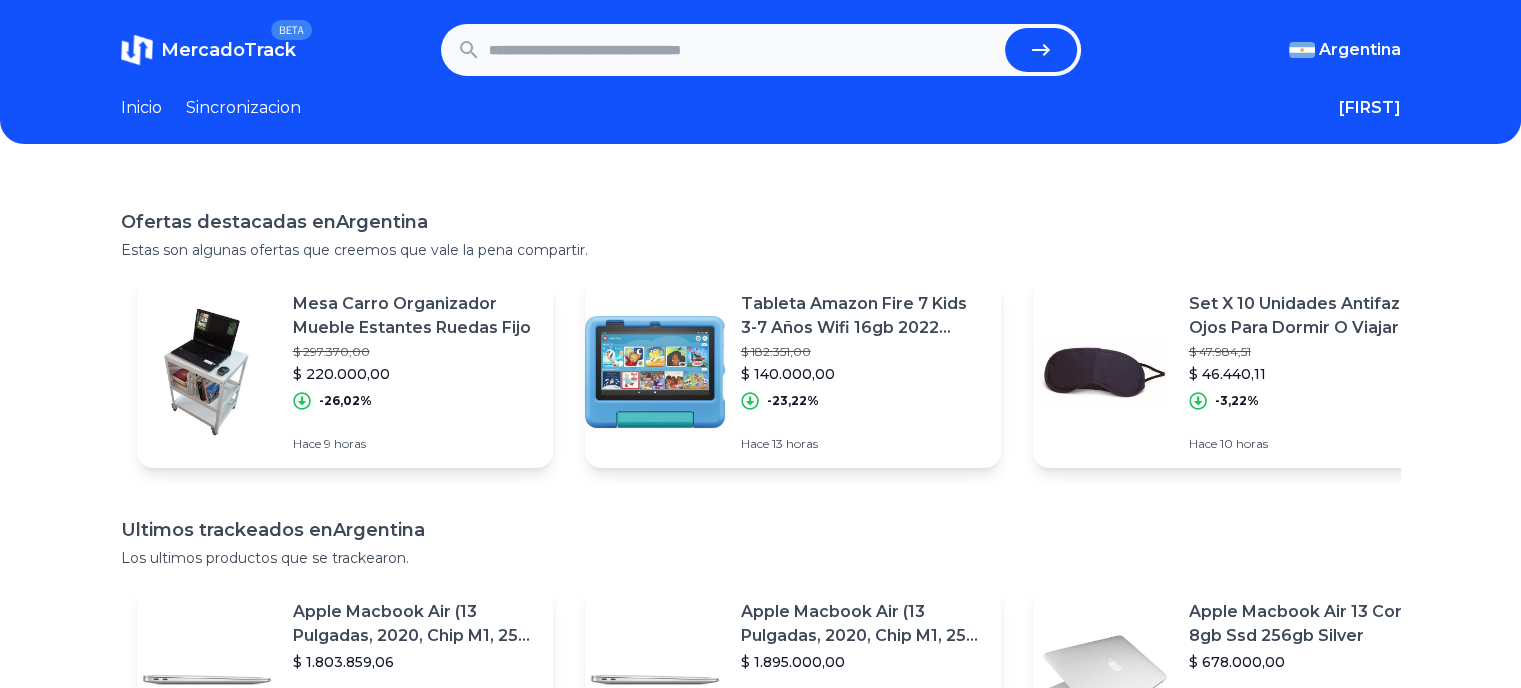 click at bounding box center [743, 50] 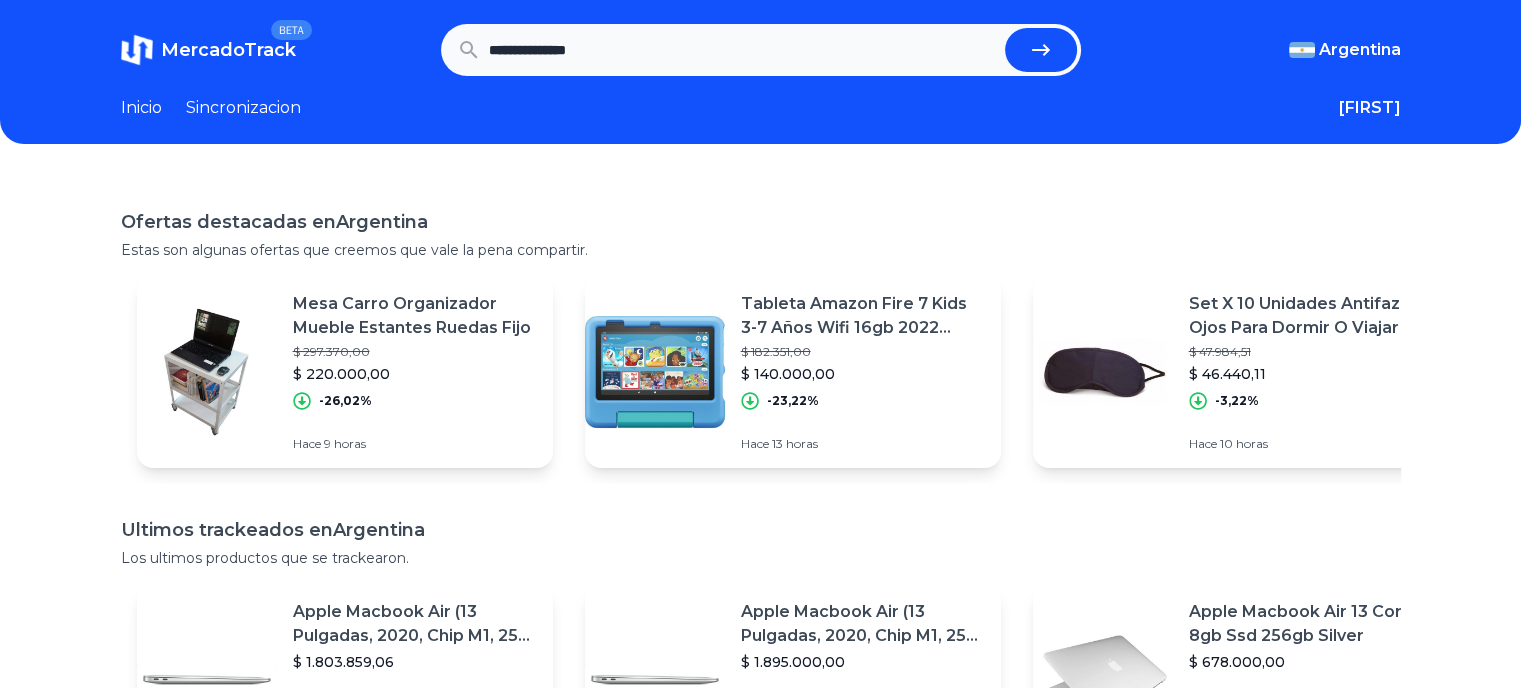 click on "**********" at bounding box center (743, 50) 